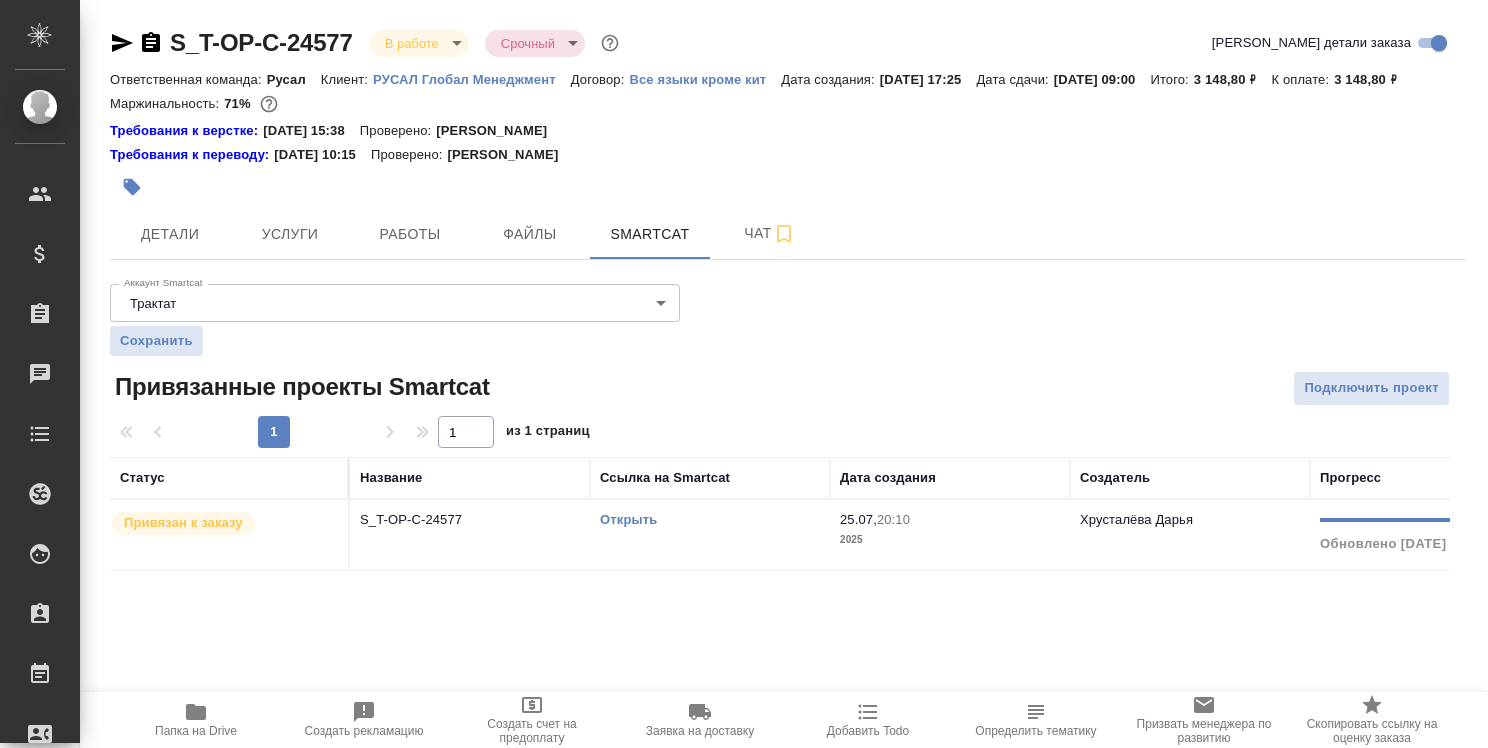 scroll, scrollTop: 0, scrollLeft: 0, axis: both 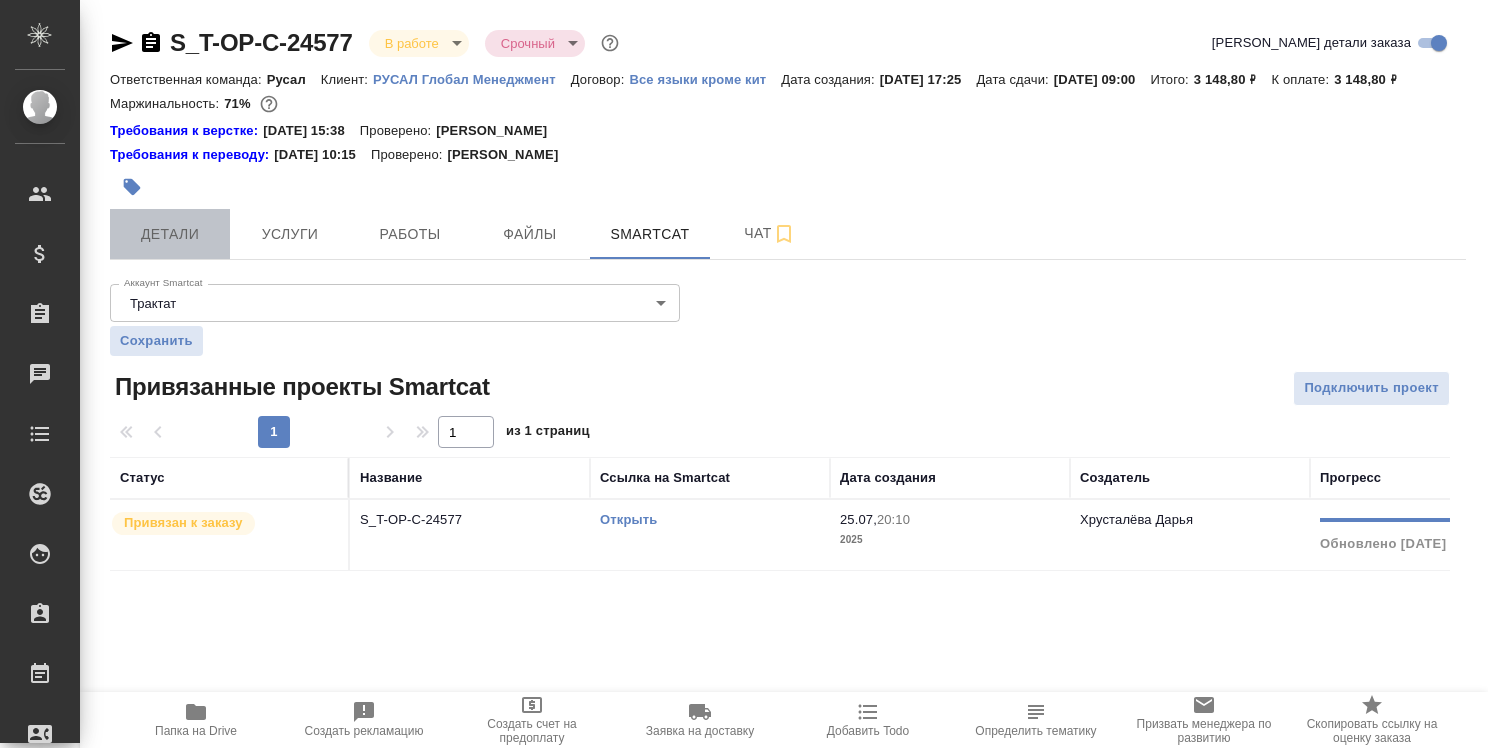 click on "Детали" at bounding box center (170, 234) 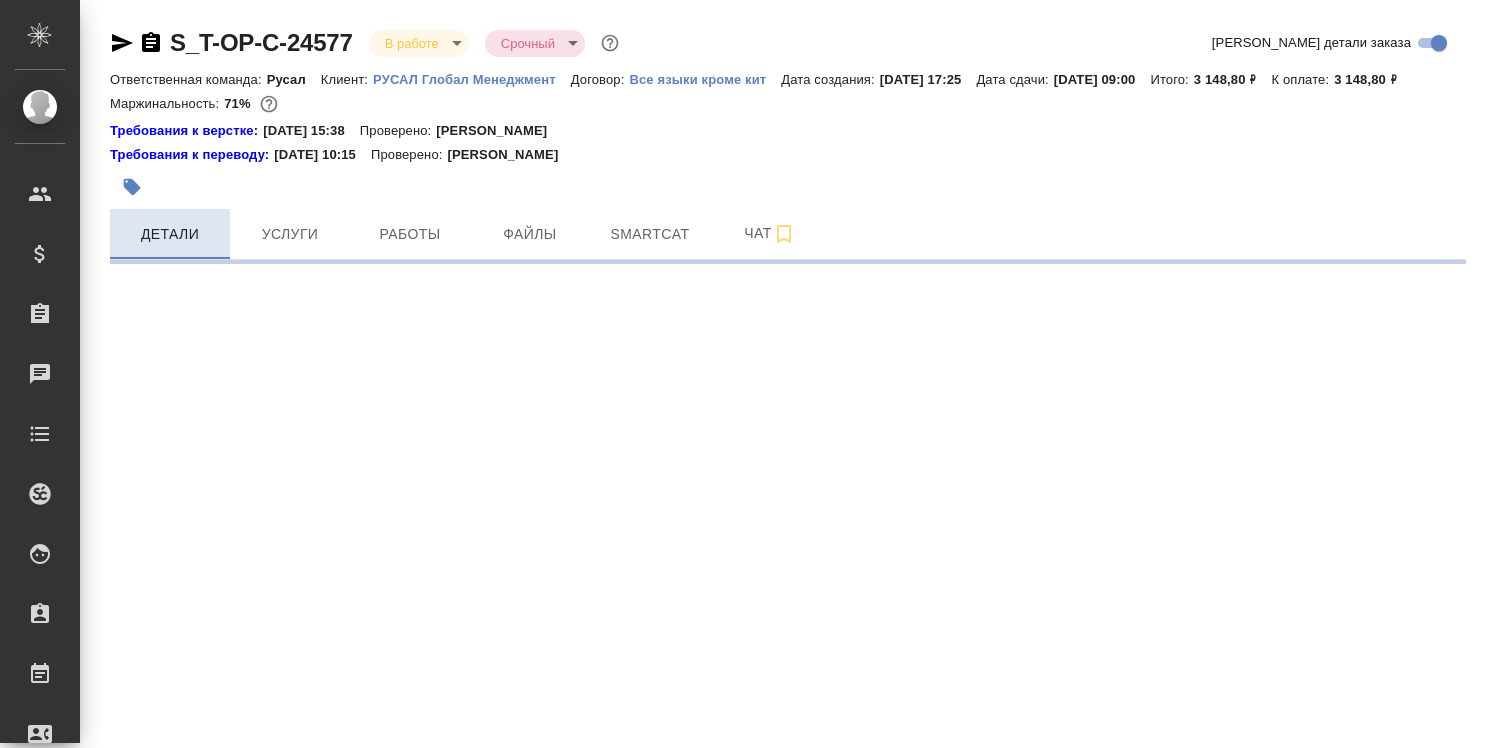 select on "RU" 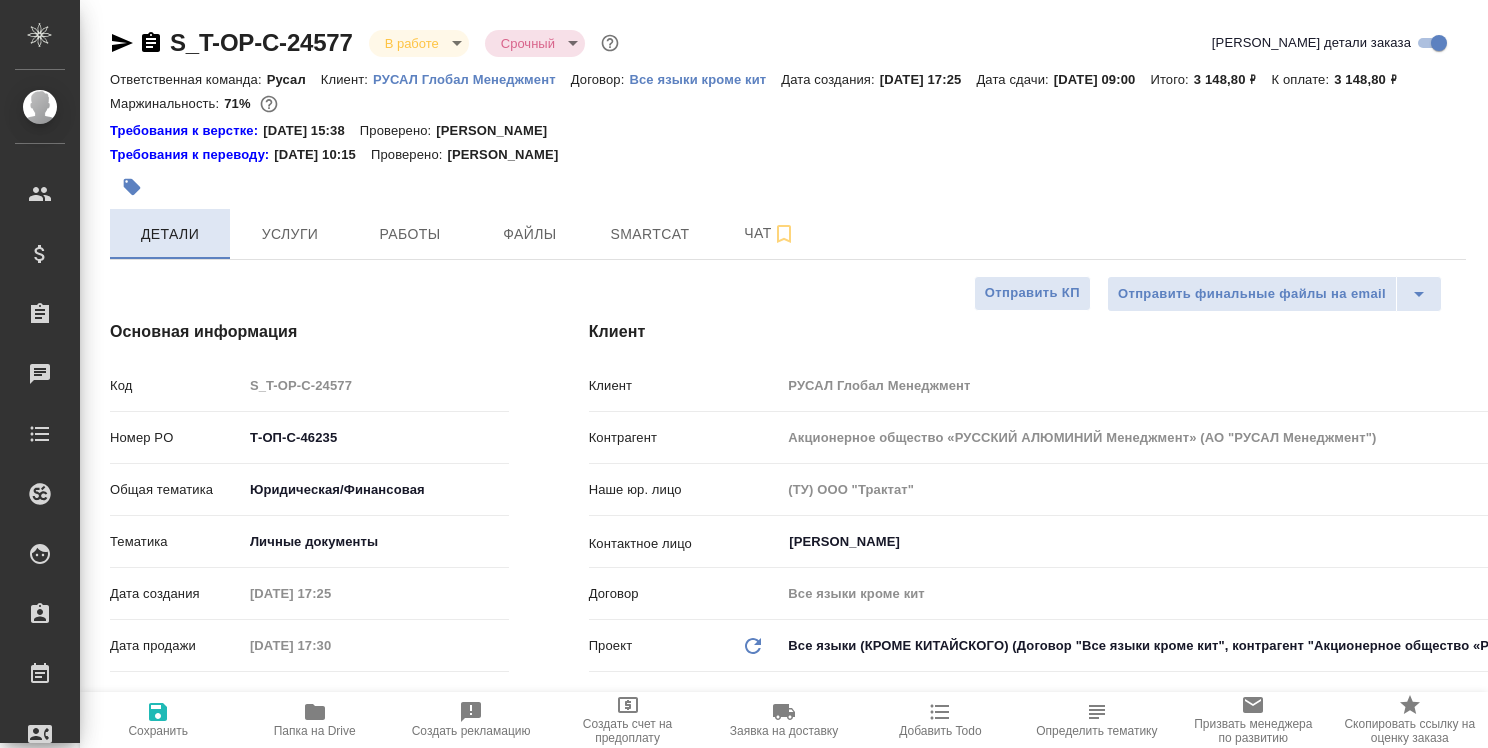 type on "x" 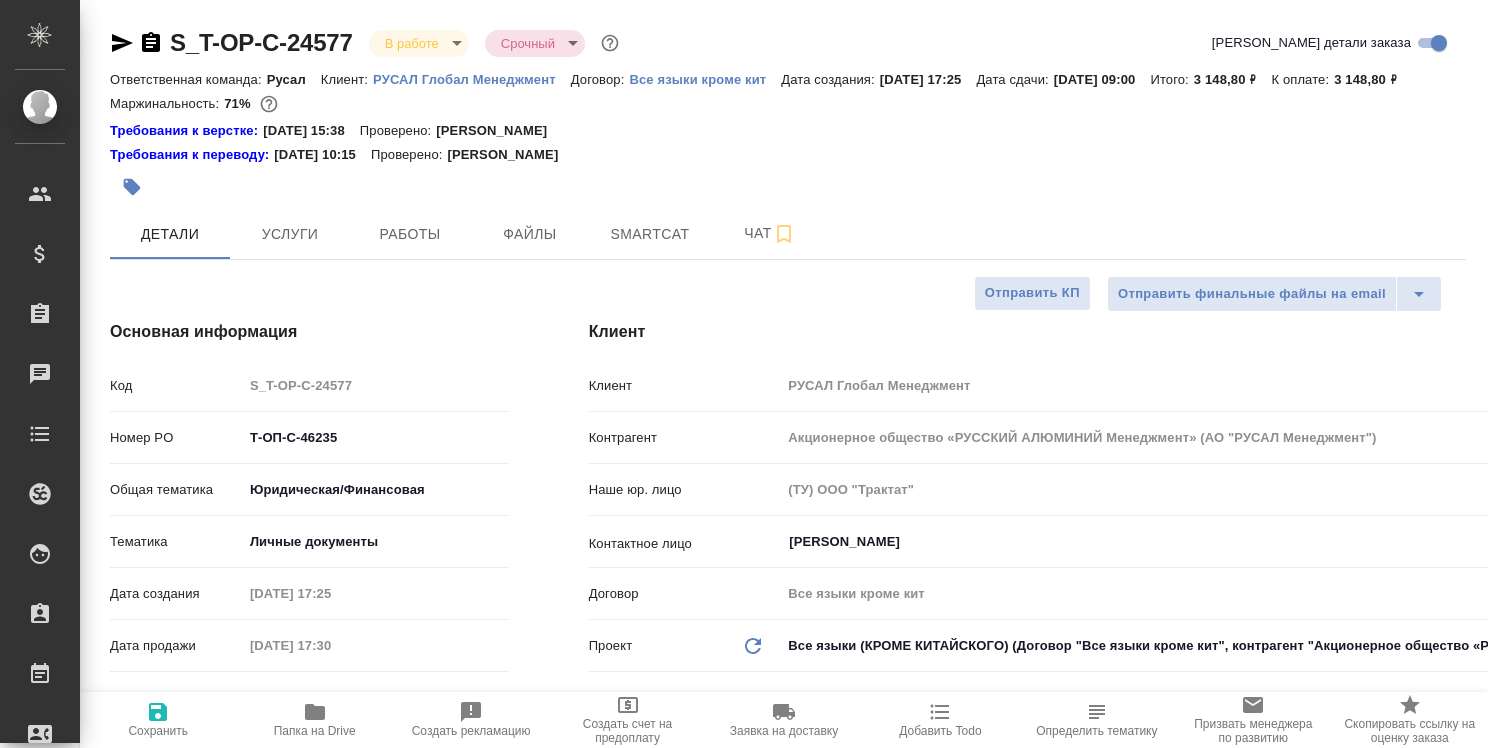 type on "x" 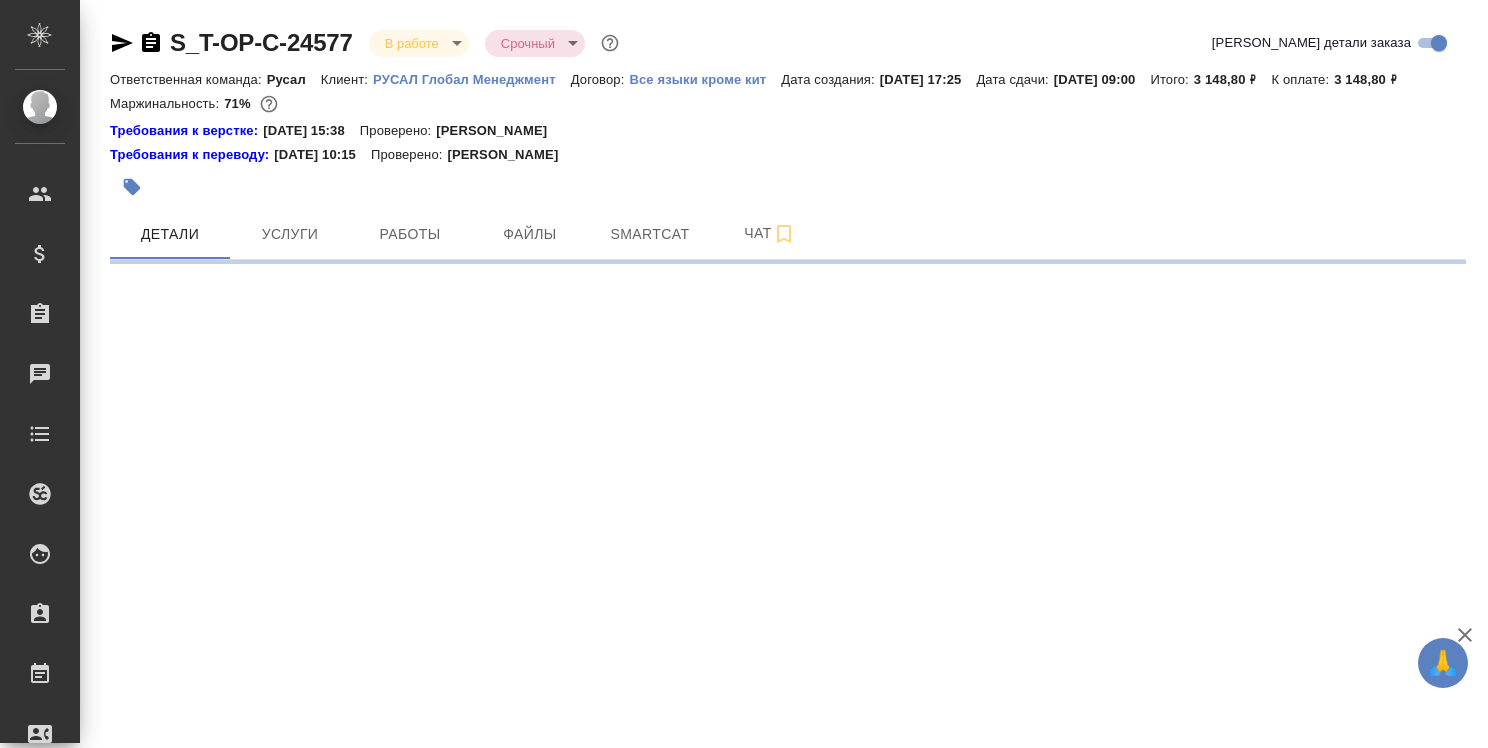 scroll, scrollTop: 0, scrollLeft: 0, axis: both 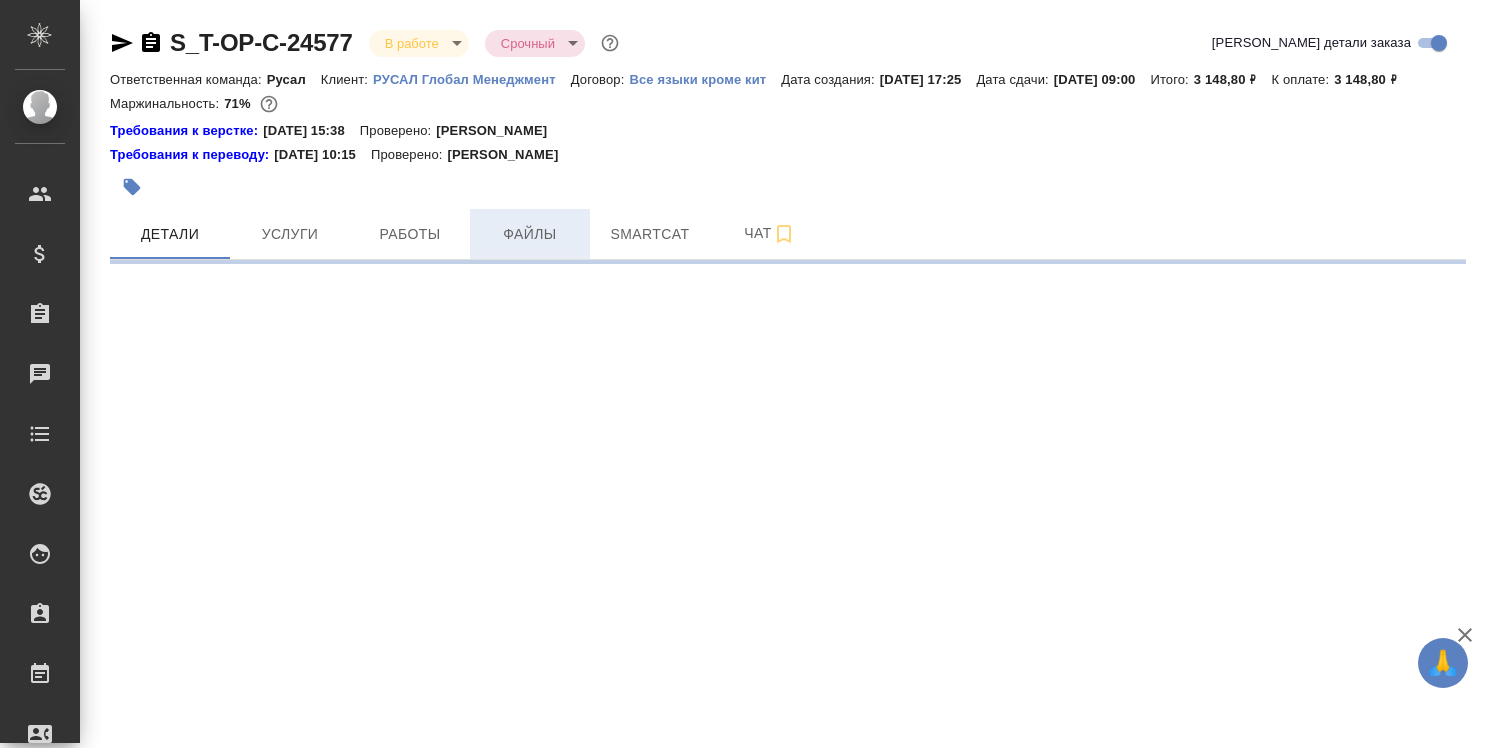 select on "RU" 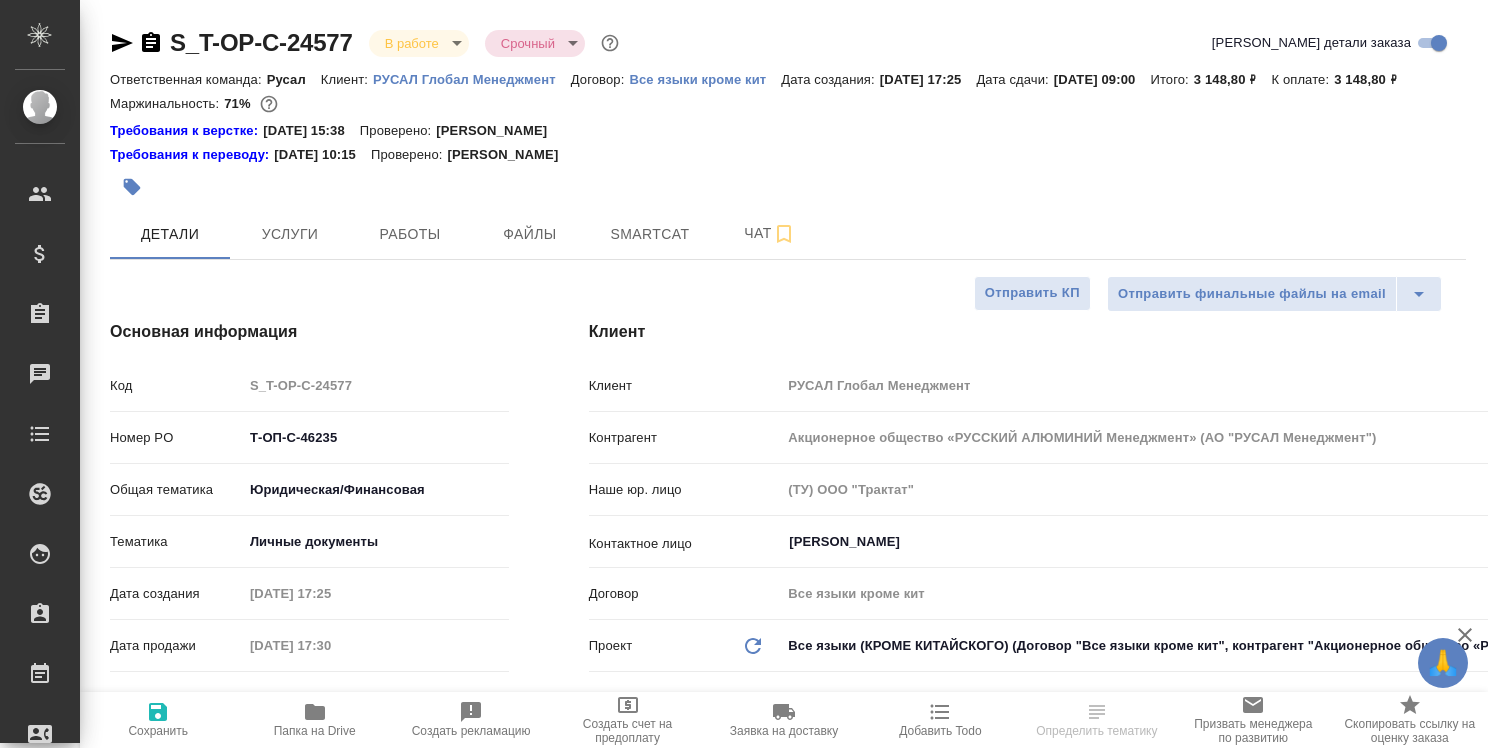 type on "x" 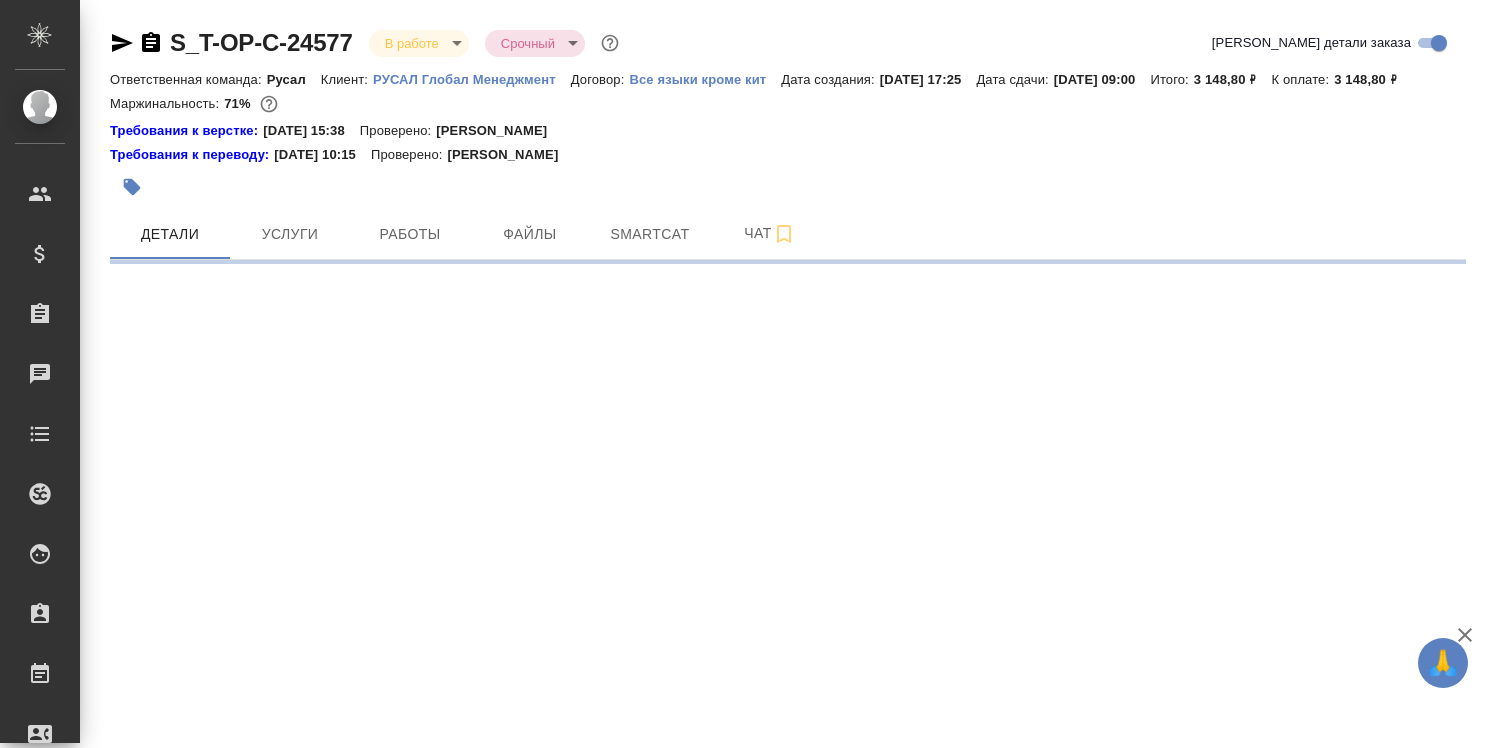 select on "RU" 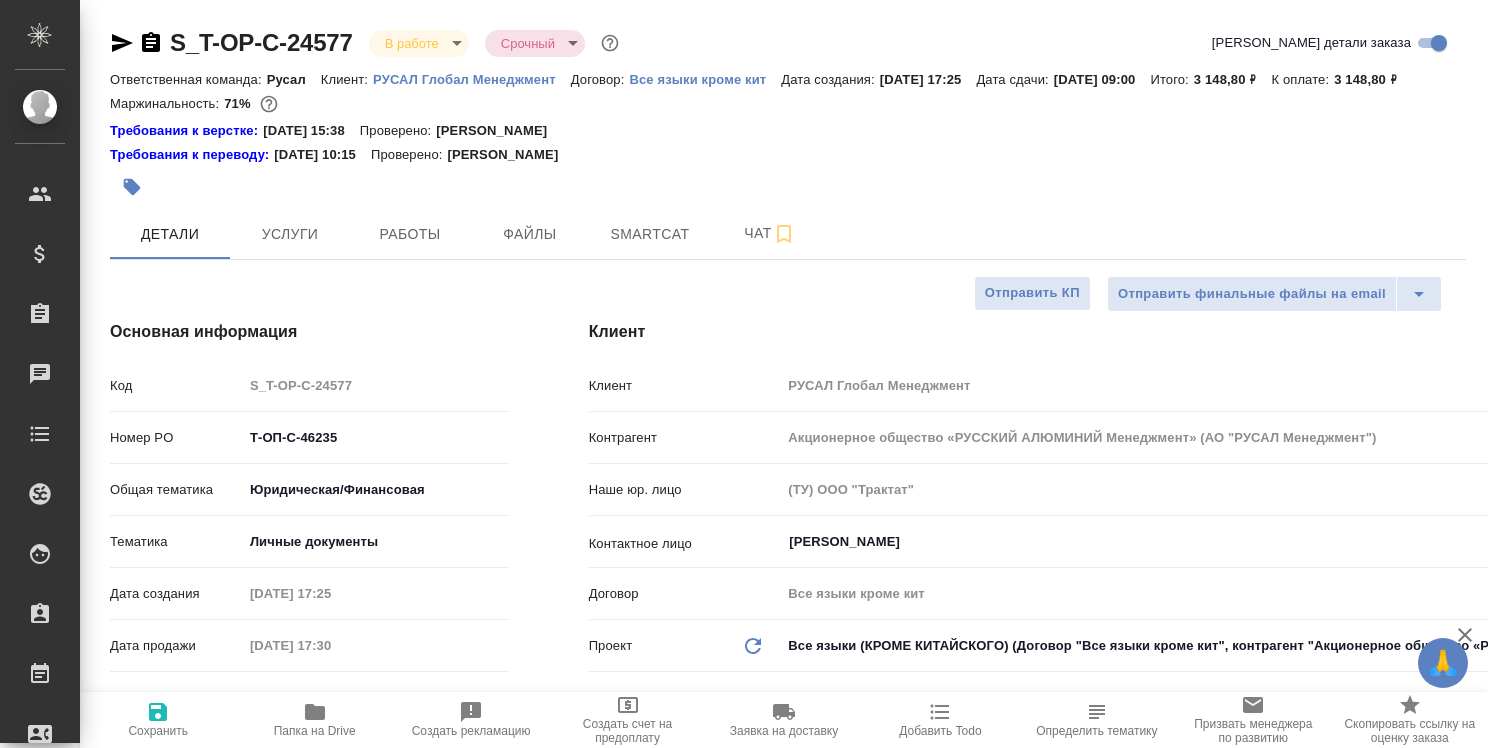 type on "x" 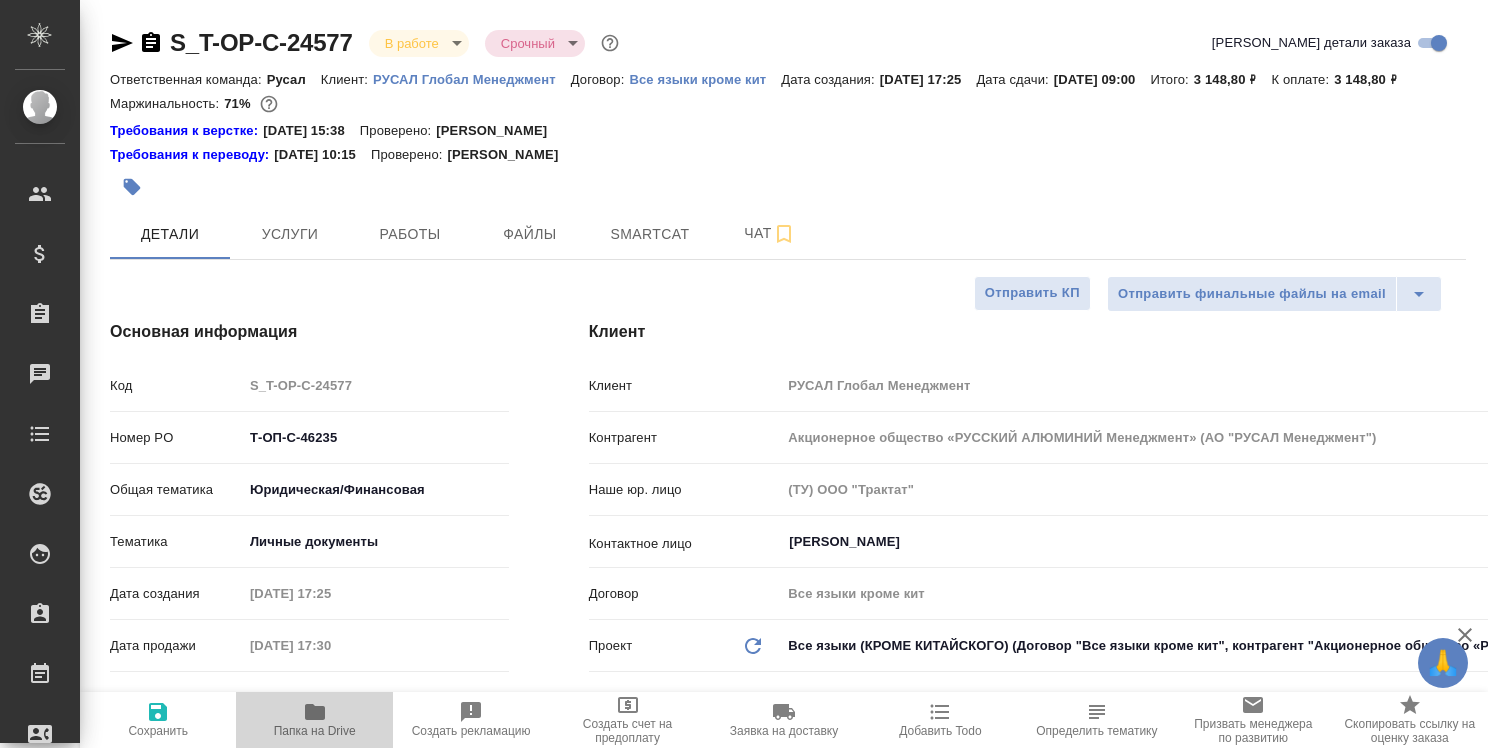 click 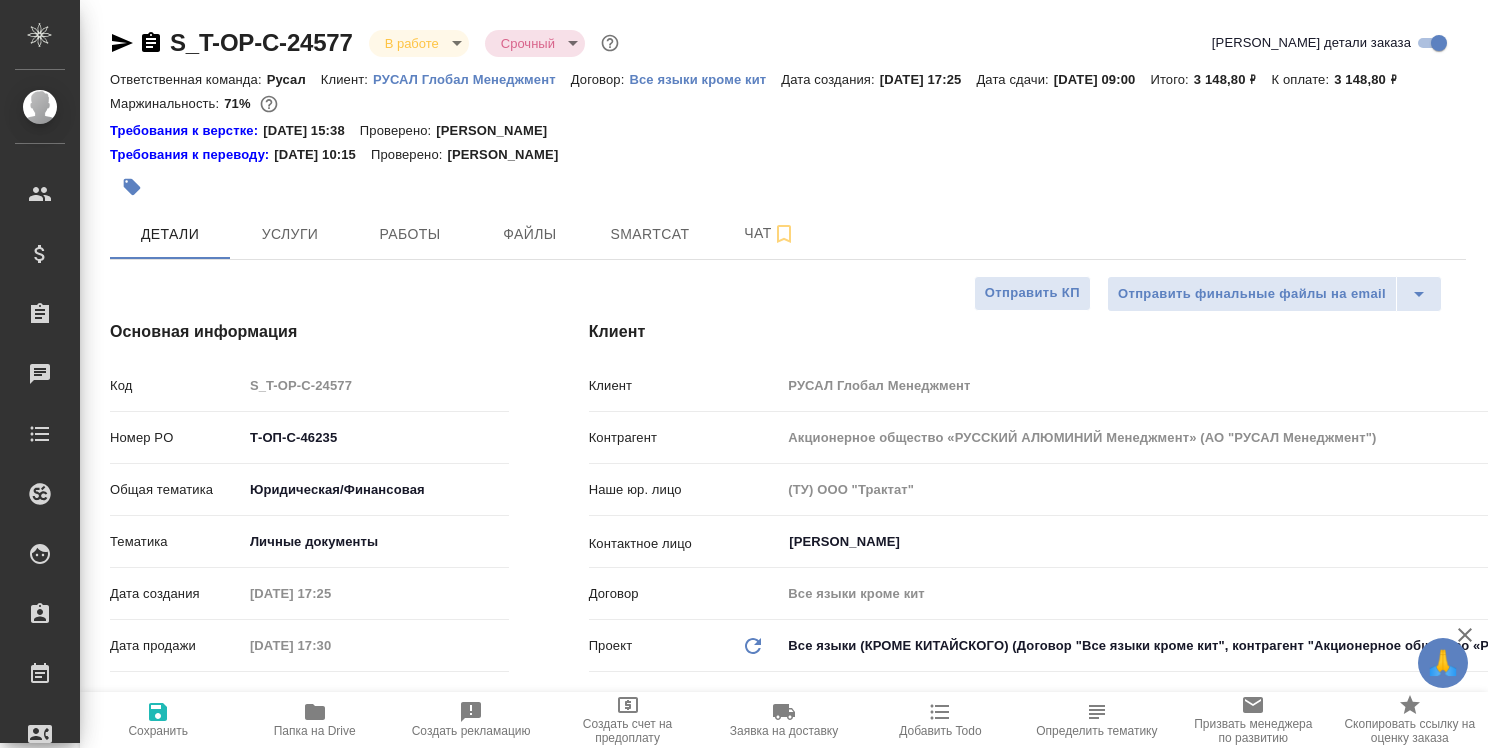 click on "Требования к переводу: 04.09.2024 10:15 Проверено: Мухин Павел" at bounding box center [788, 155] 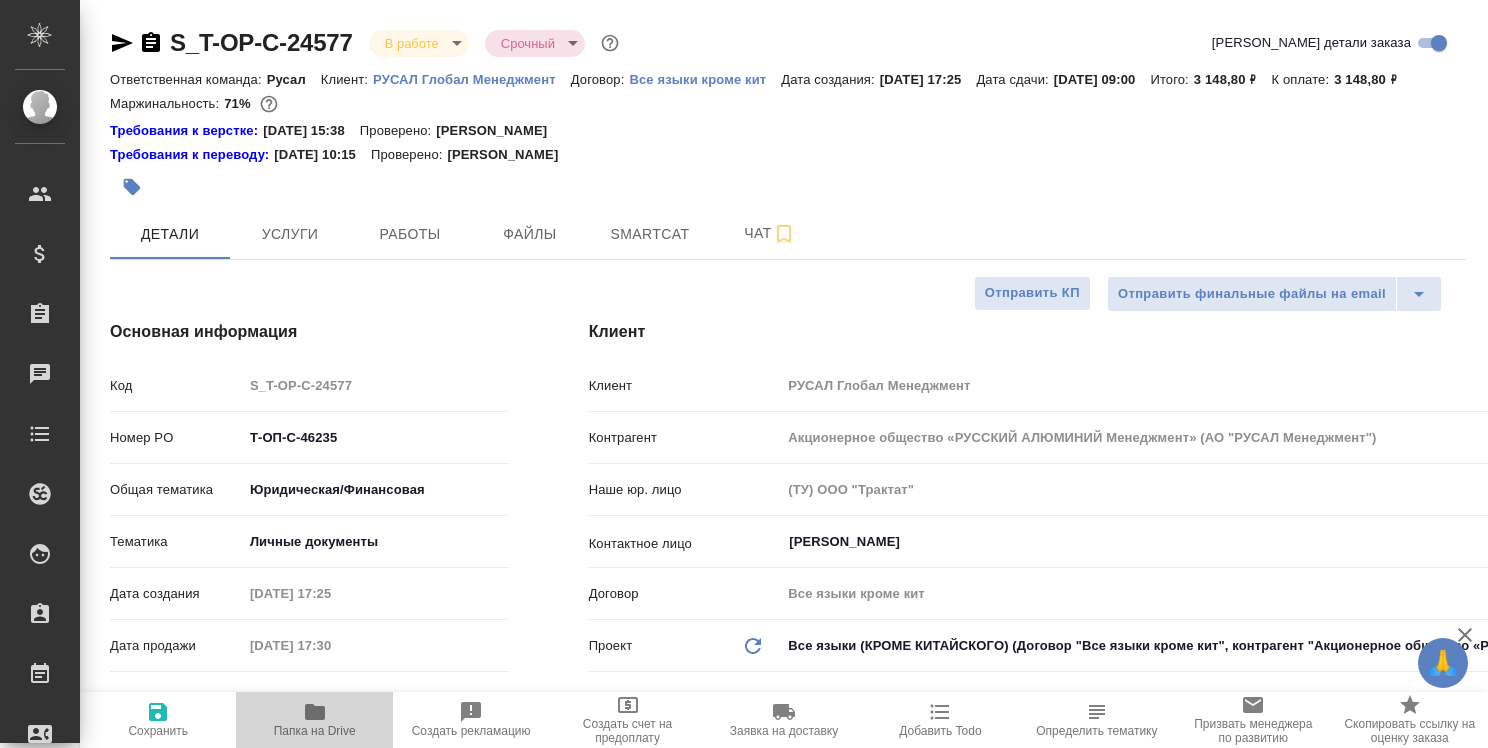 click 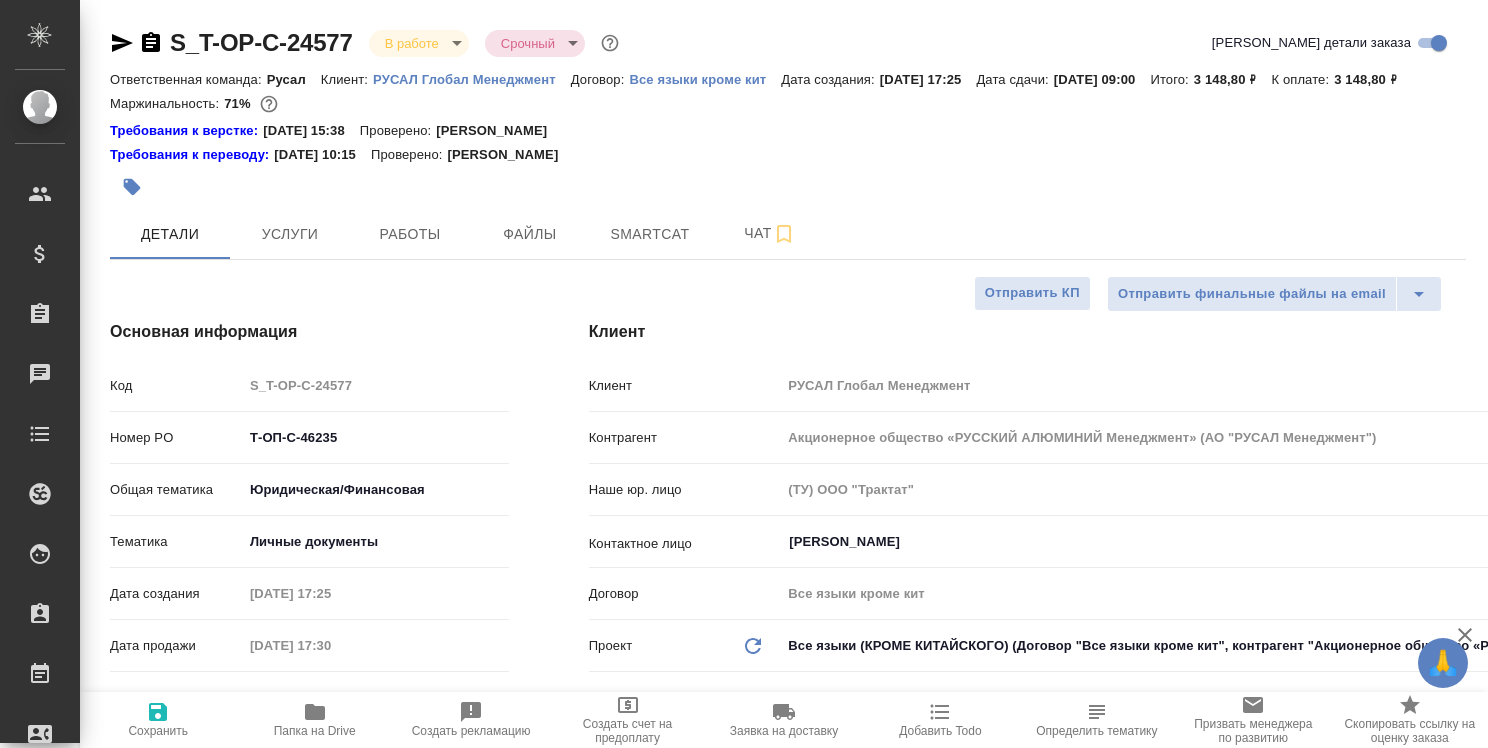 type on "x" 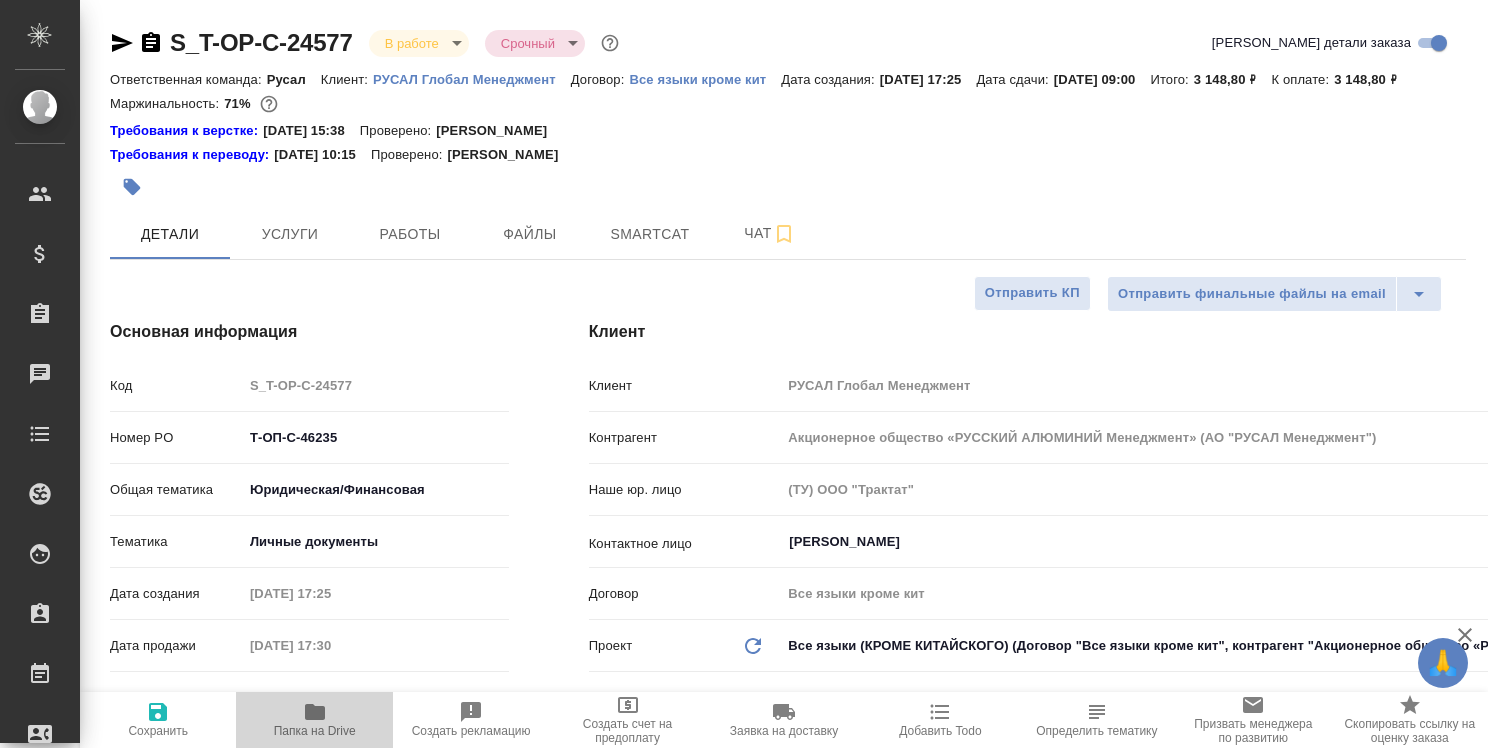 click 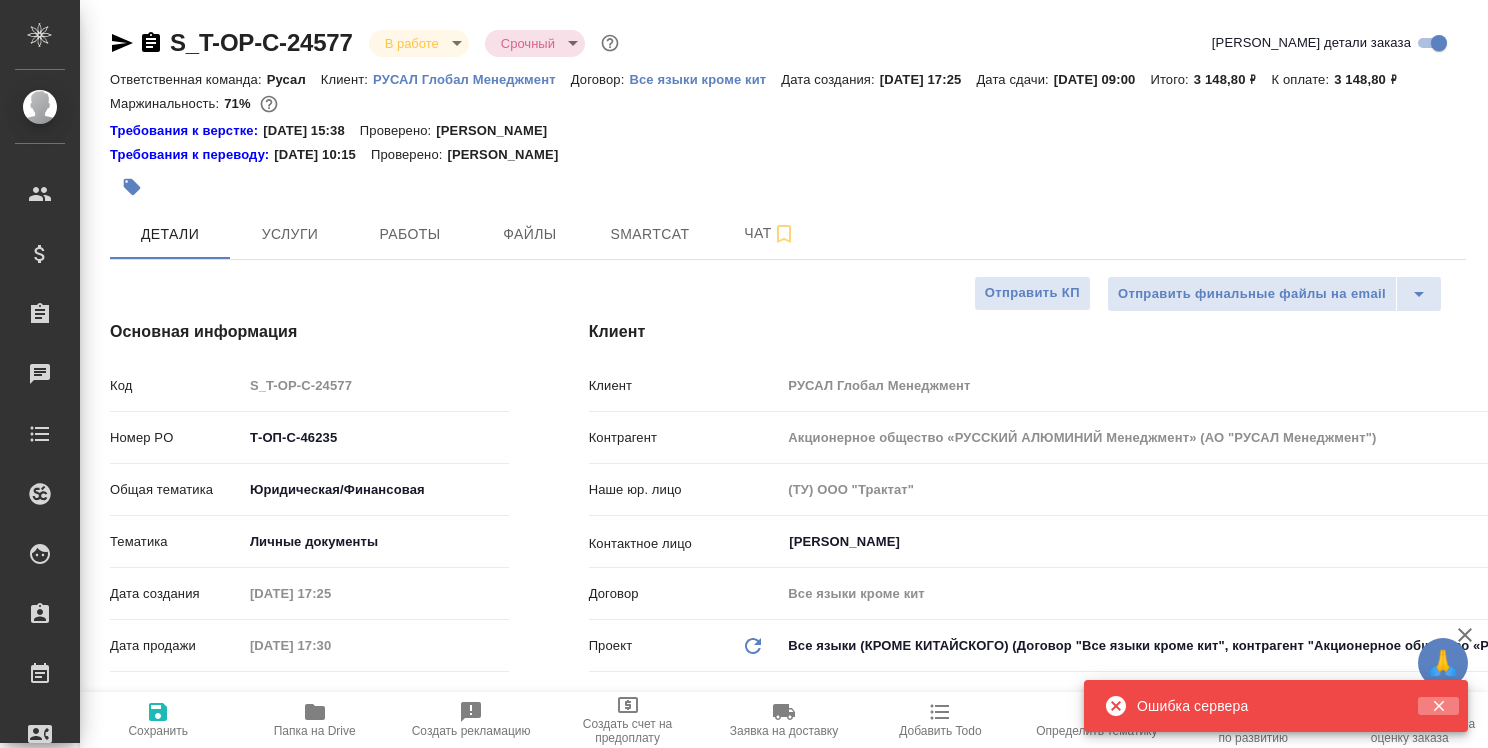 click 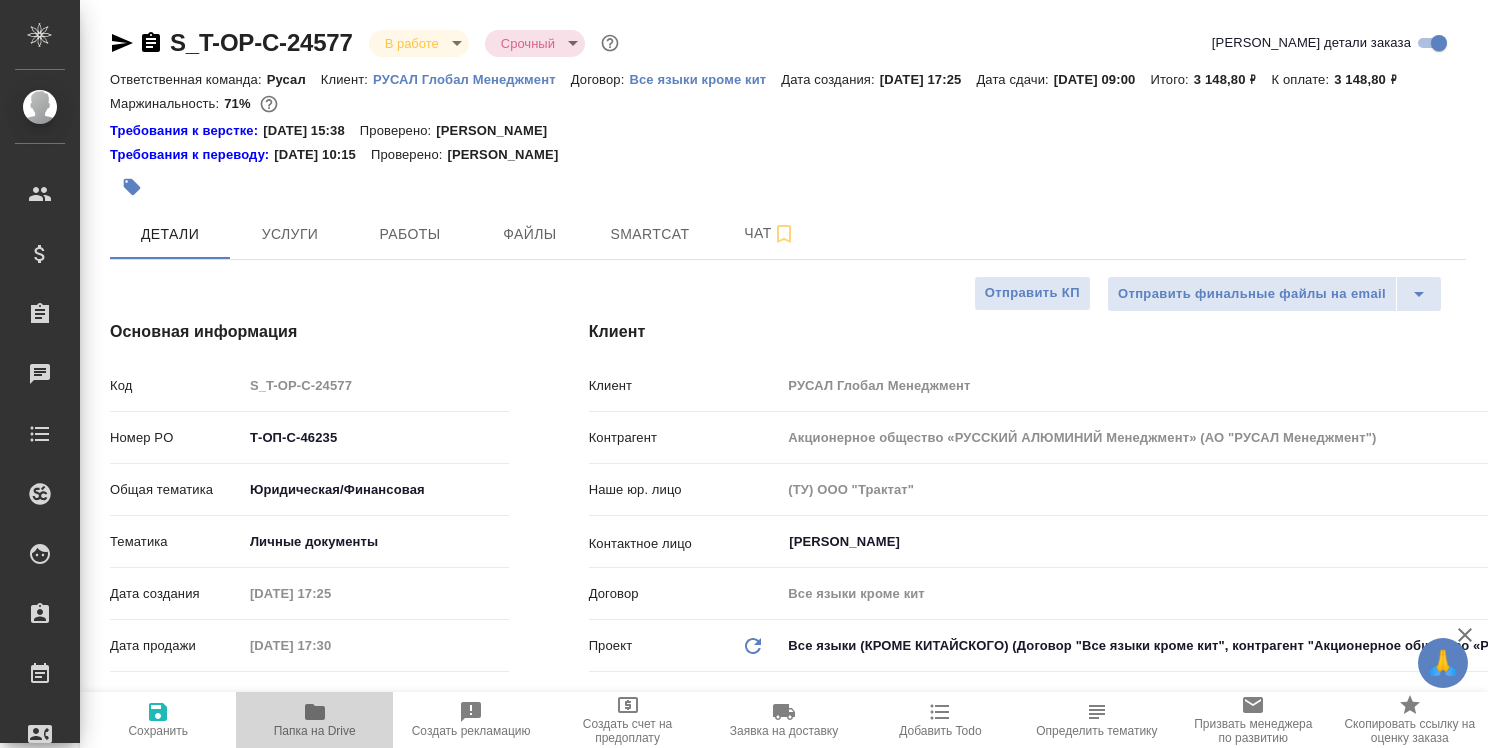 click 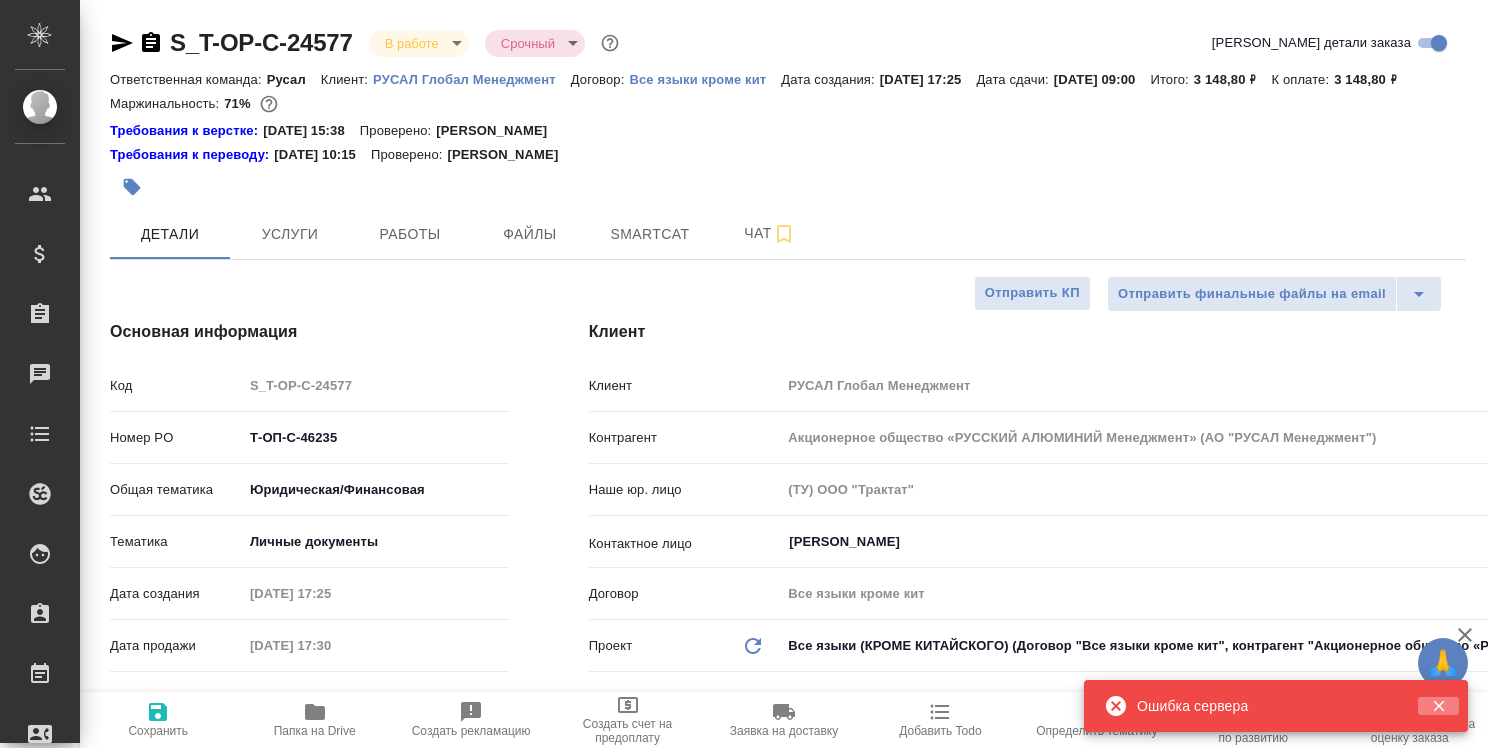 click 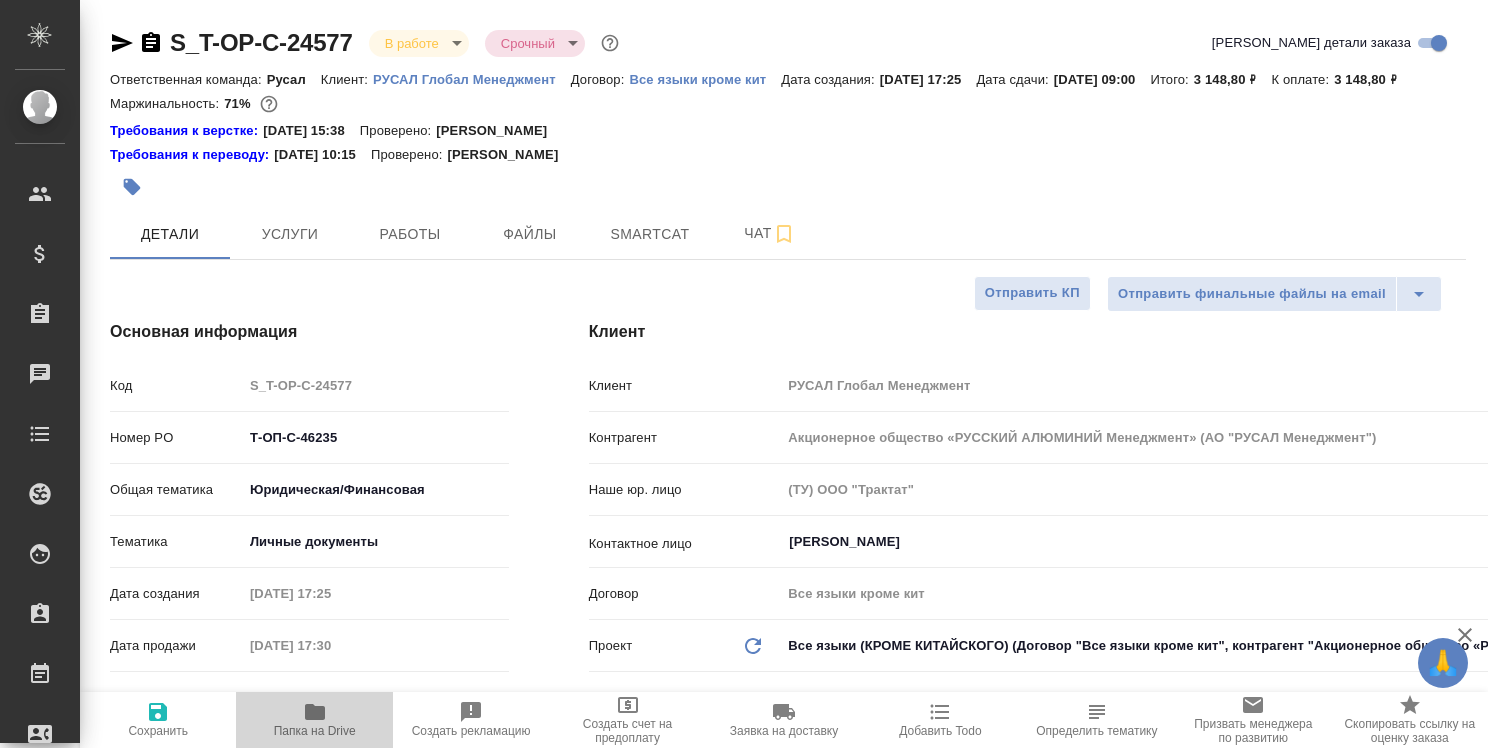 click 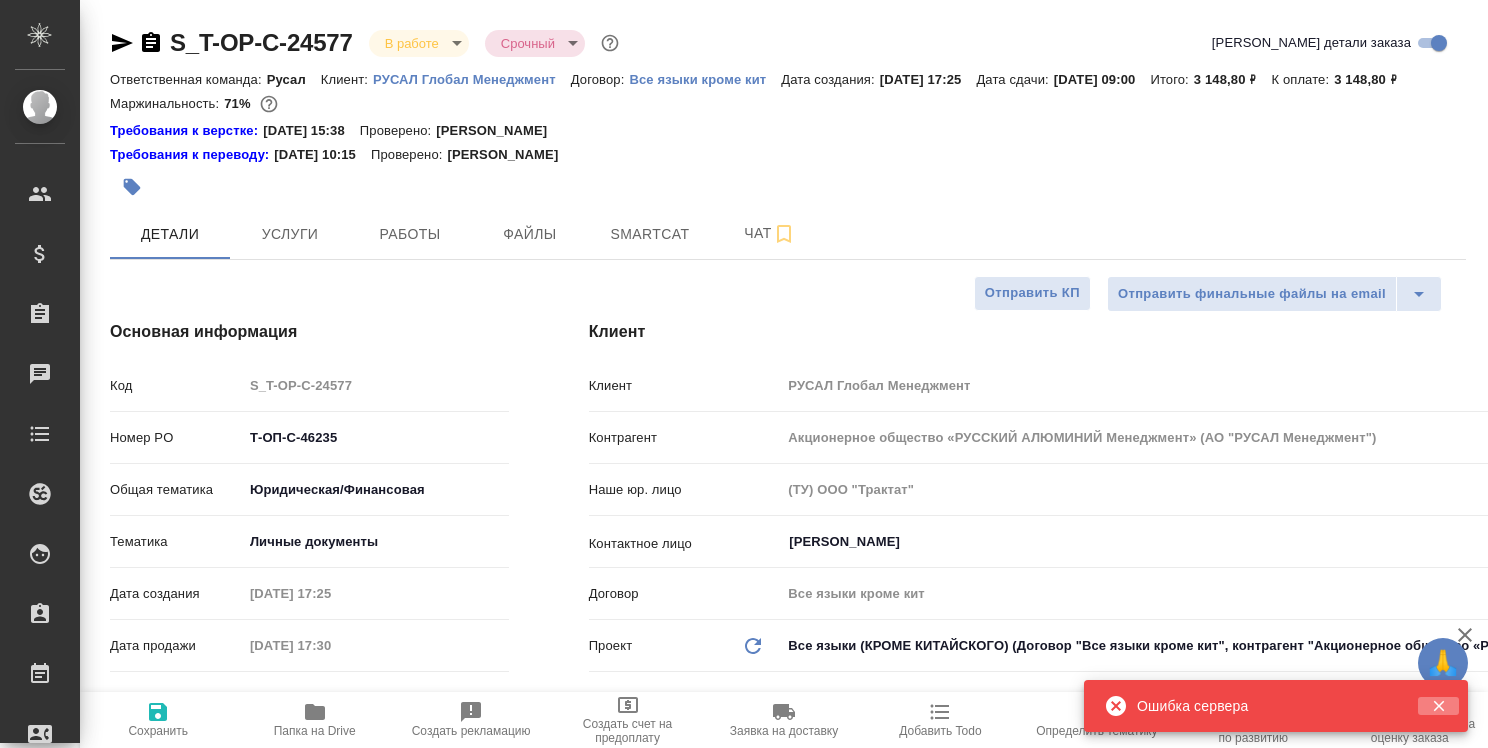 click 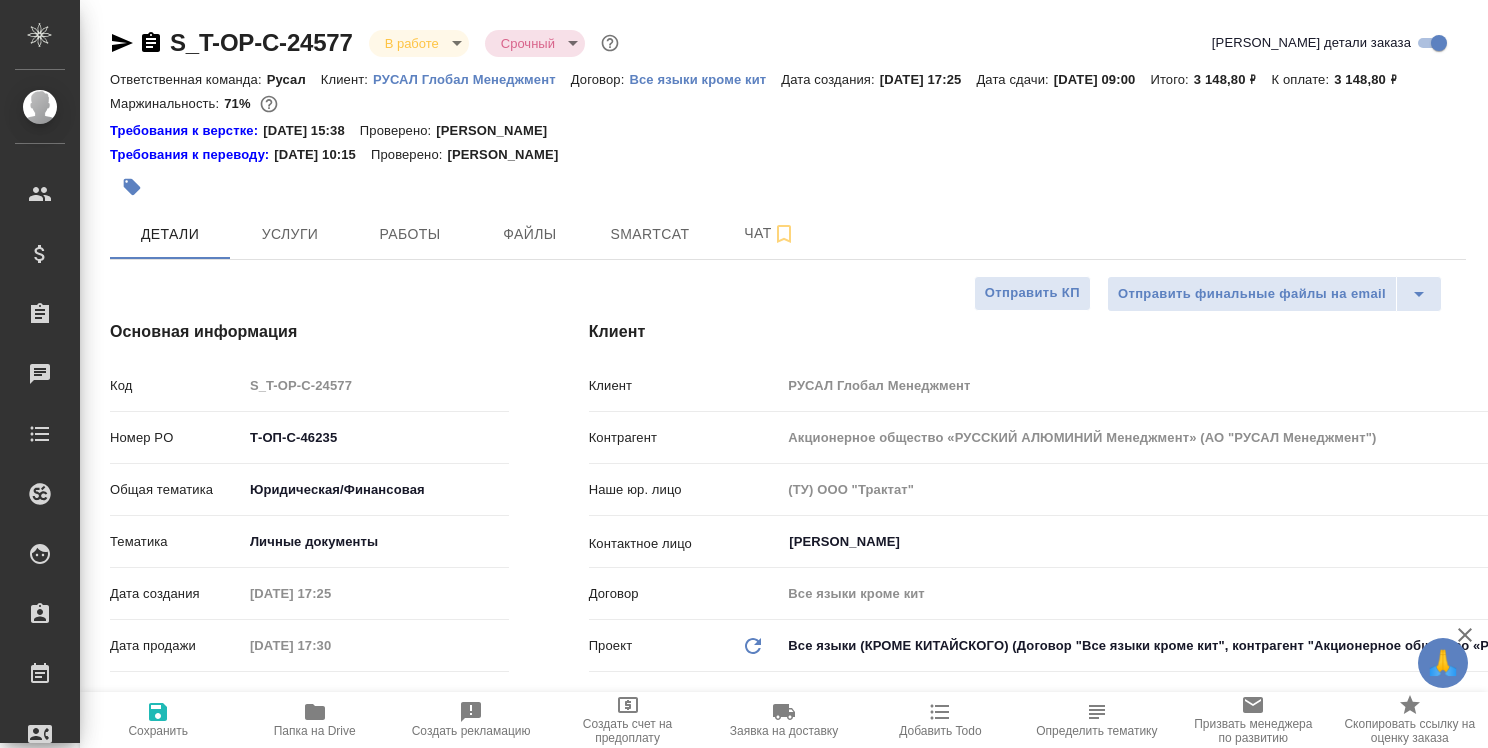 click on "Требования к верстке: 06.06.2024 15:38 Проверено: Зверева Анна" at bounding box center [788, 131] 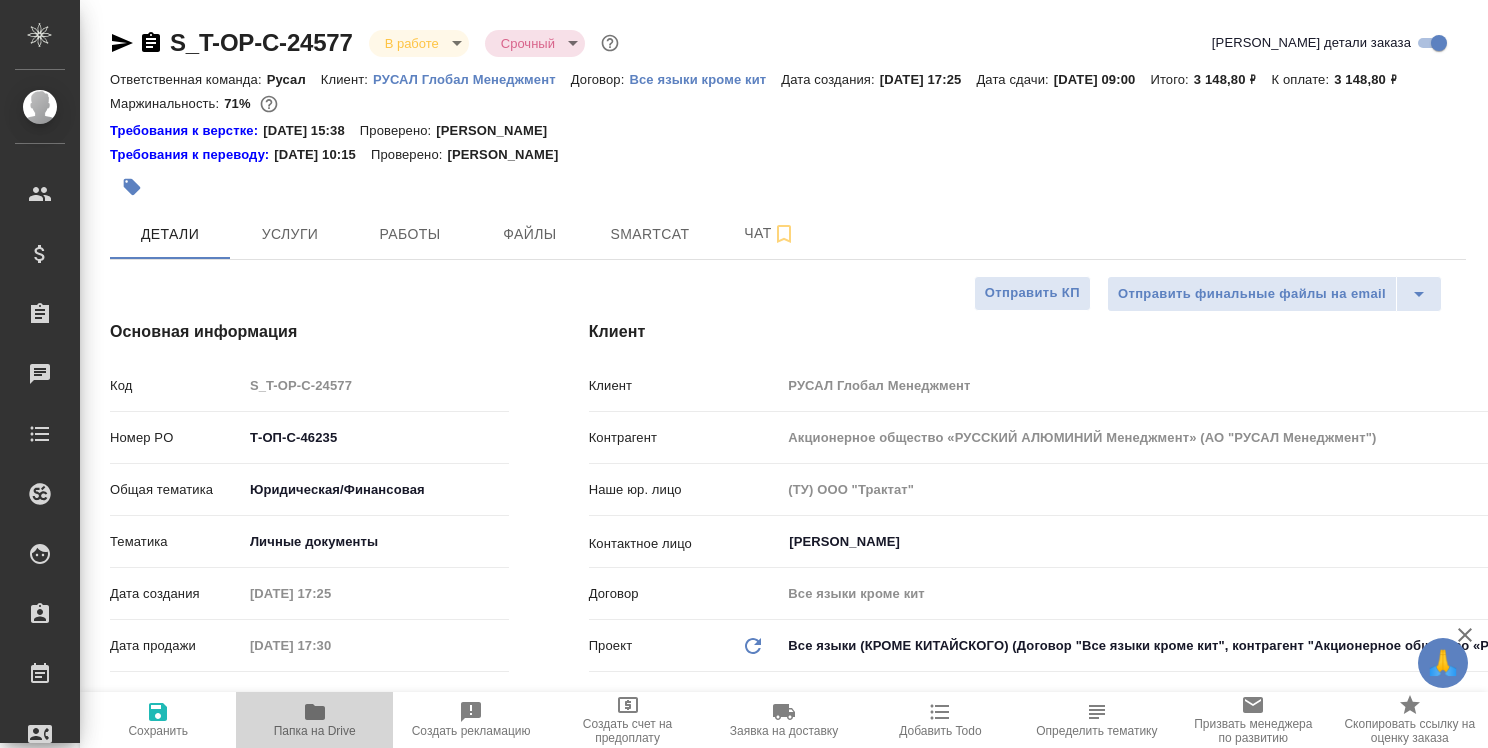 click on "Папка на Drive" at bounding box center [314, 719] 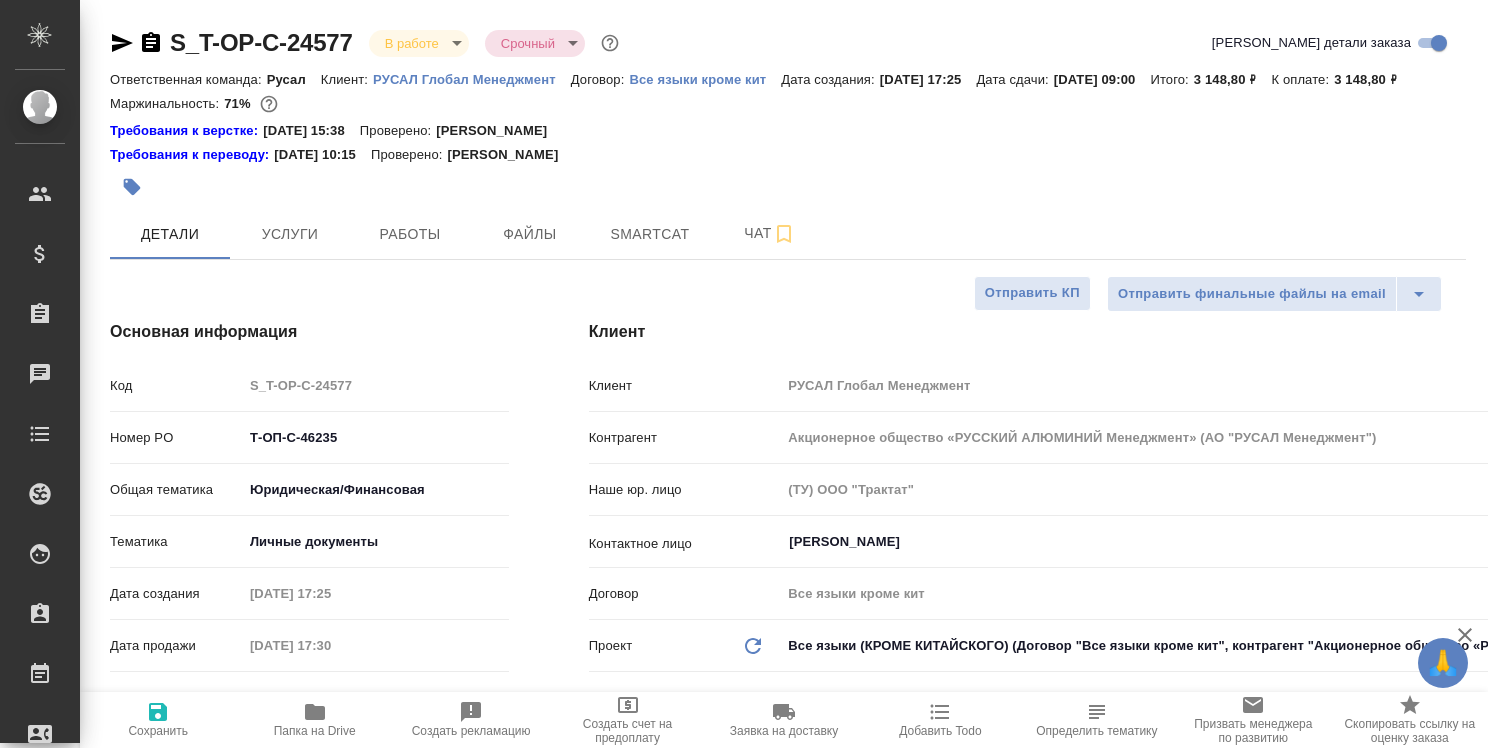 type on "x" 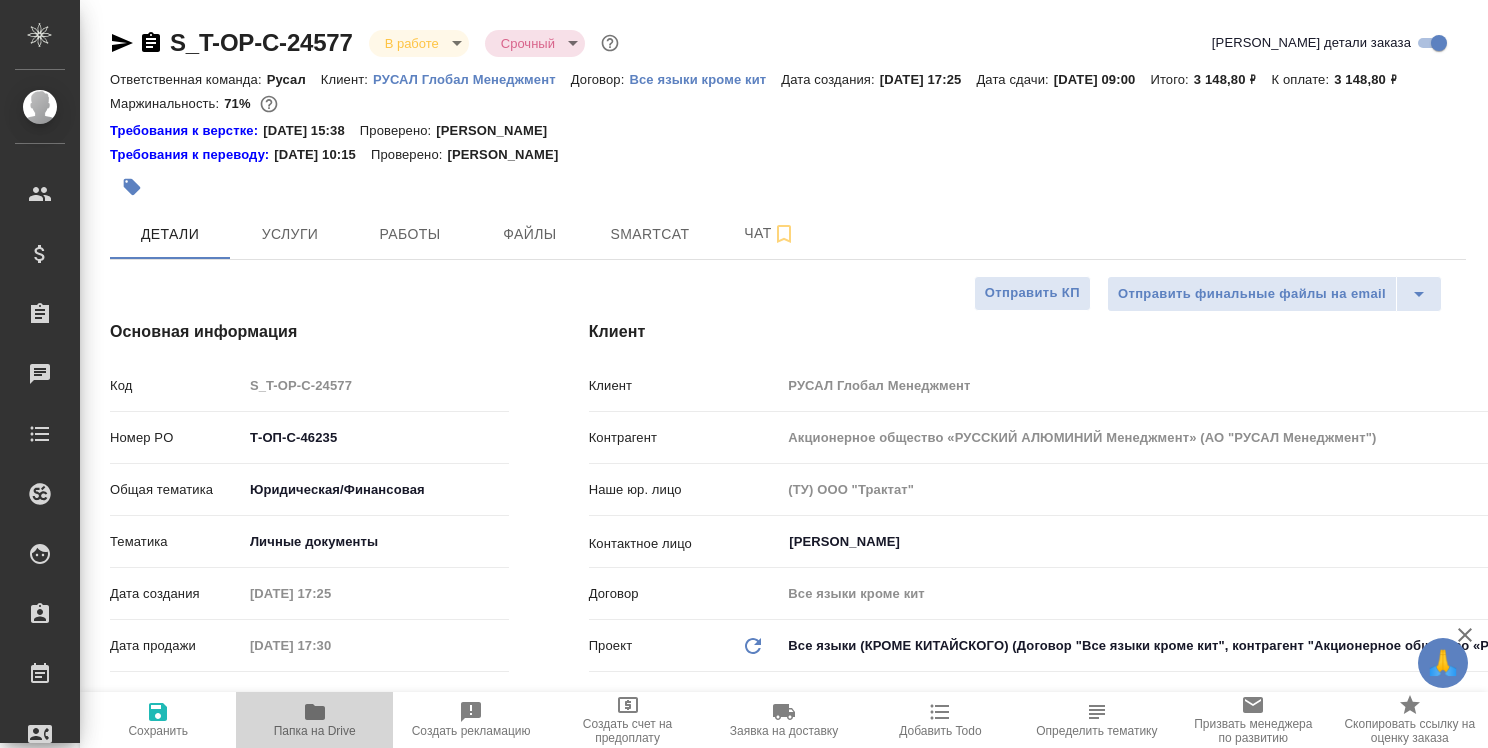 click 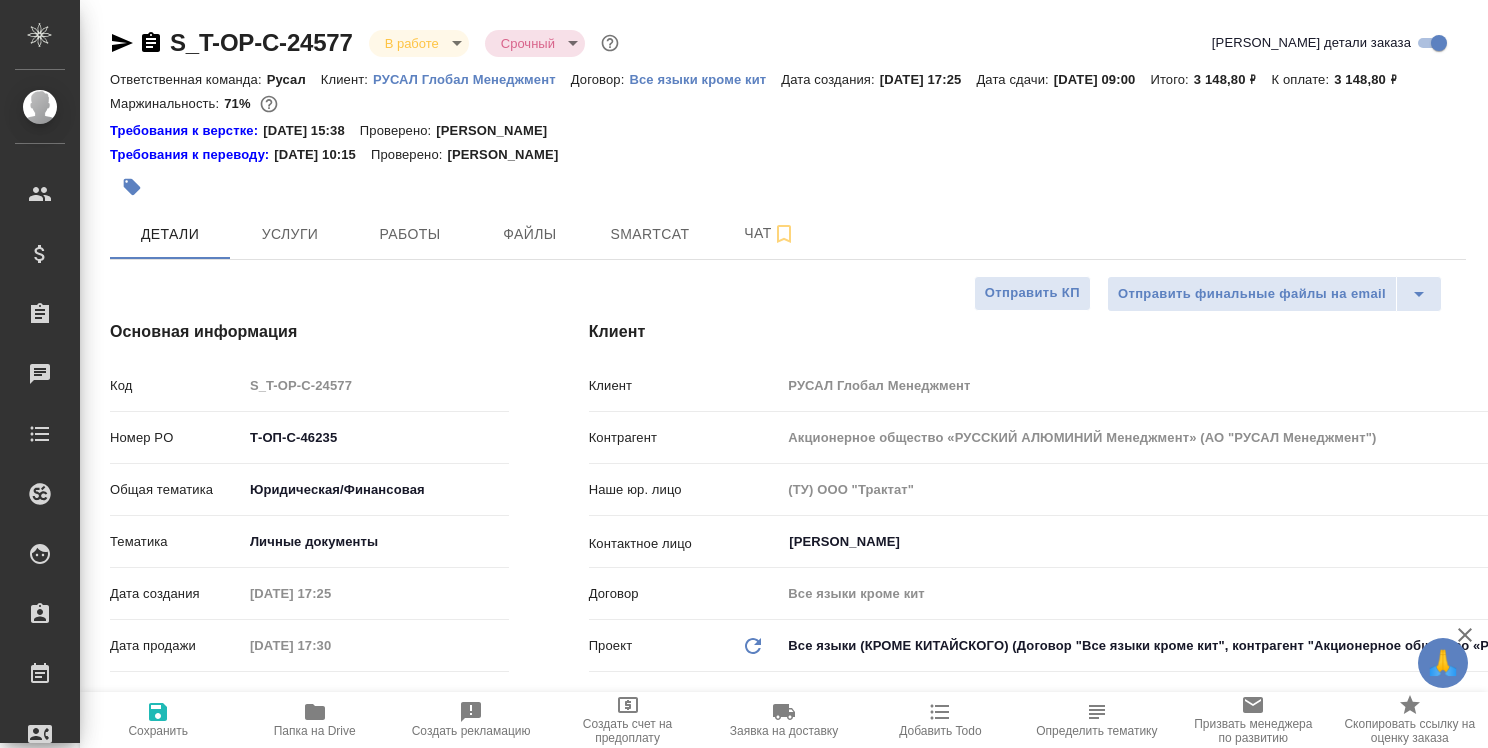 type on "x" 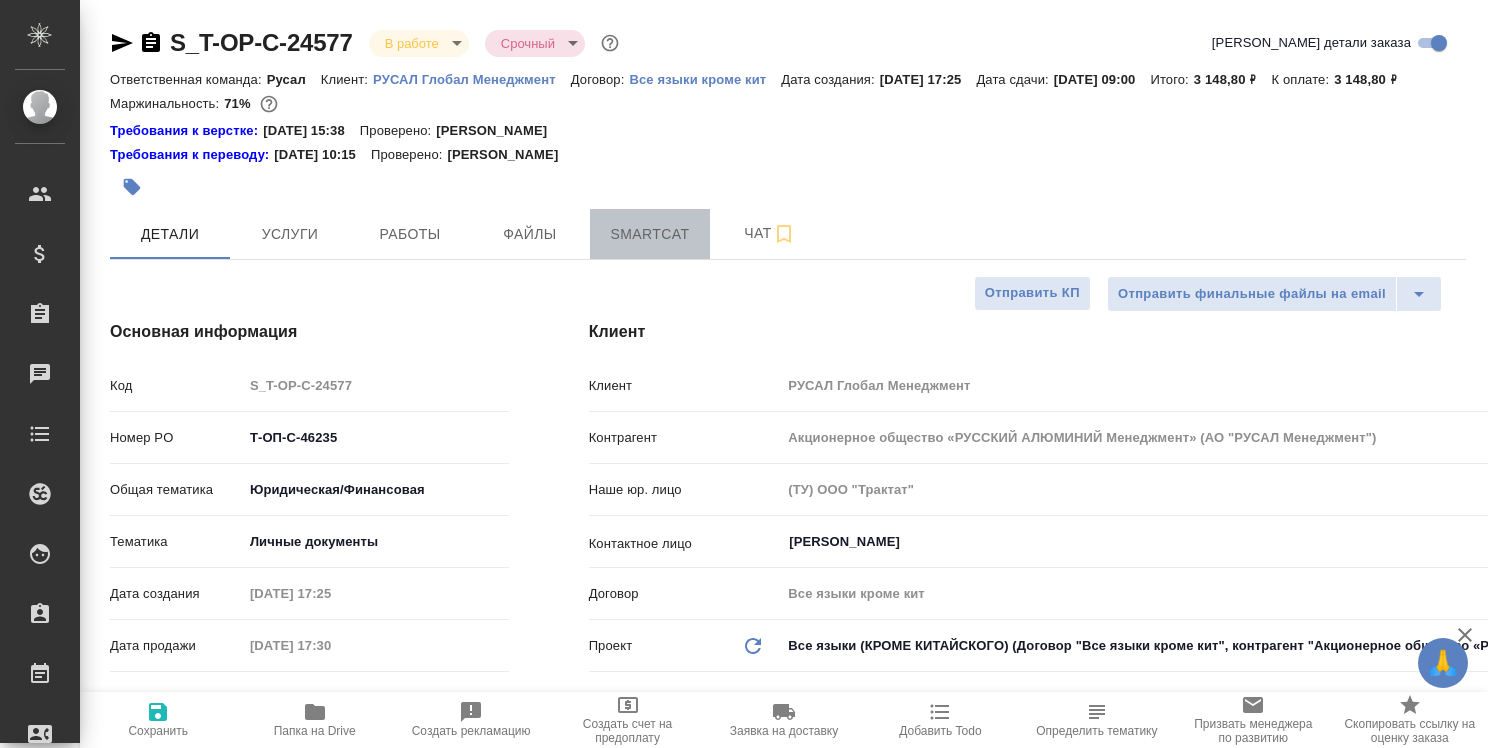 click on "Smartcat" at bounding box center (650, 234) 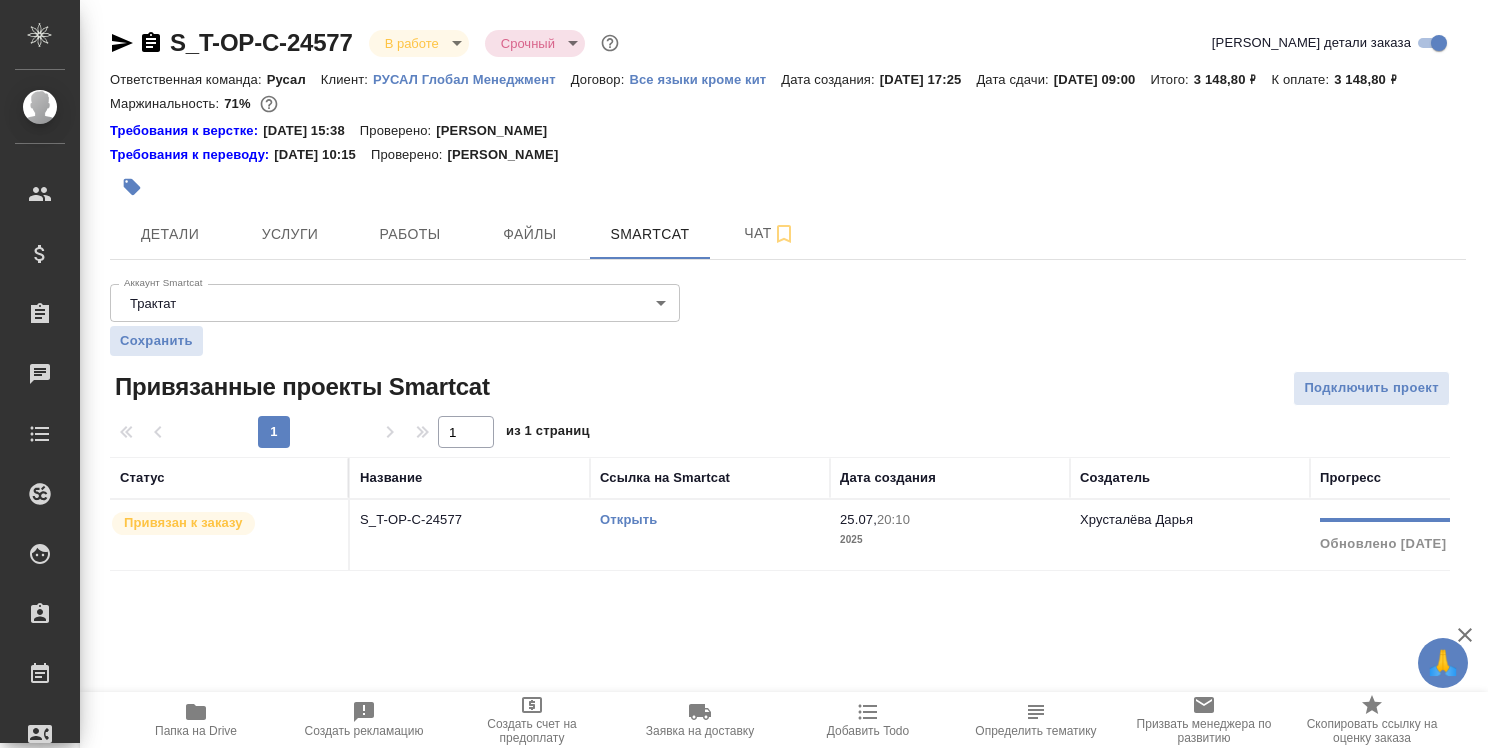 click on "Открыть" at bounding box center [628, 519] 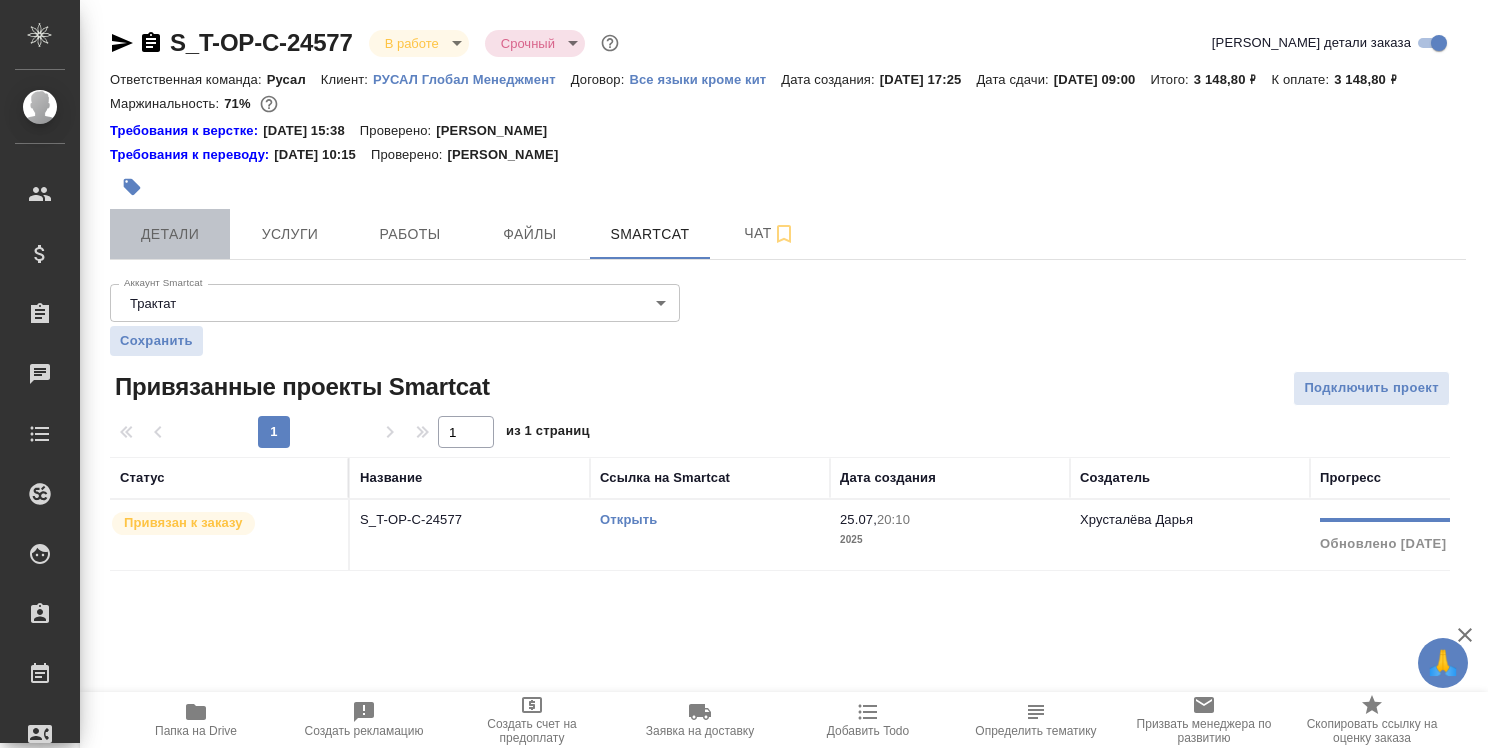 click on "Детали" at bounding box center [170, 234] 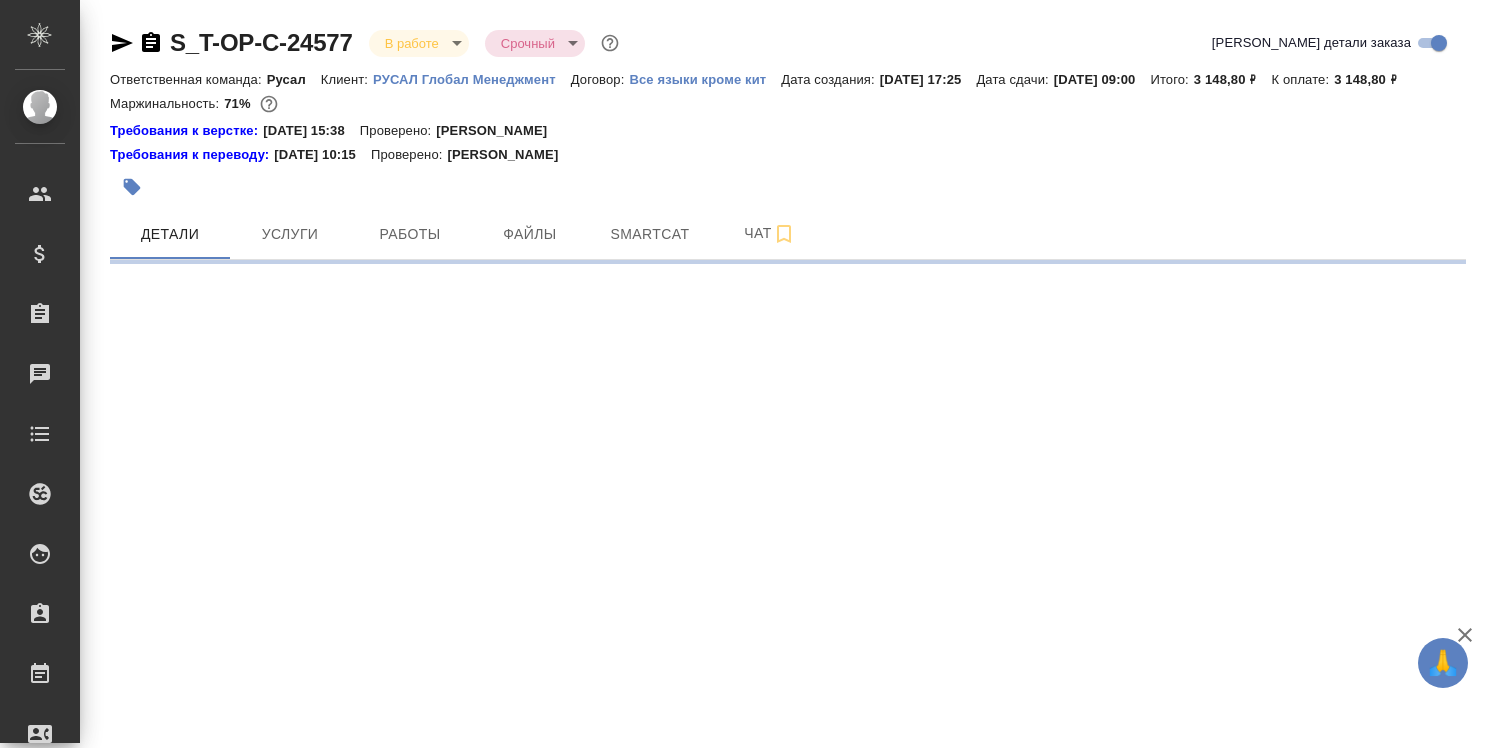 select on "RU" 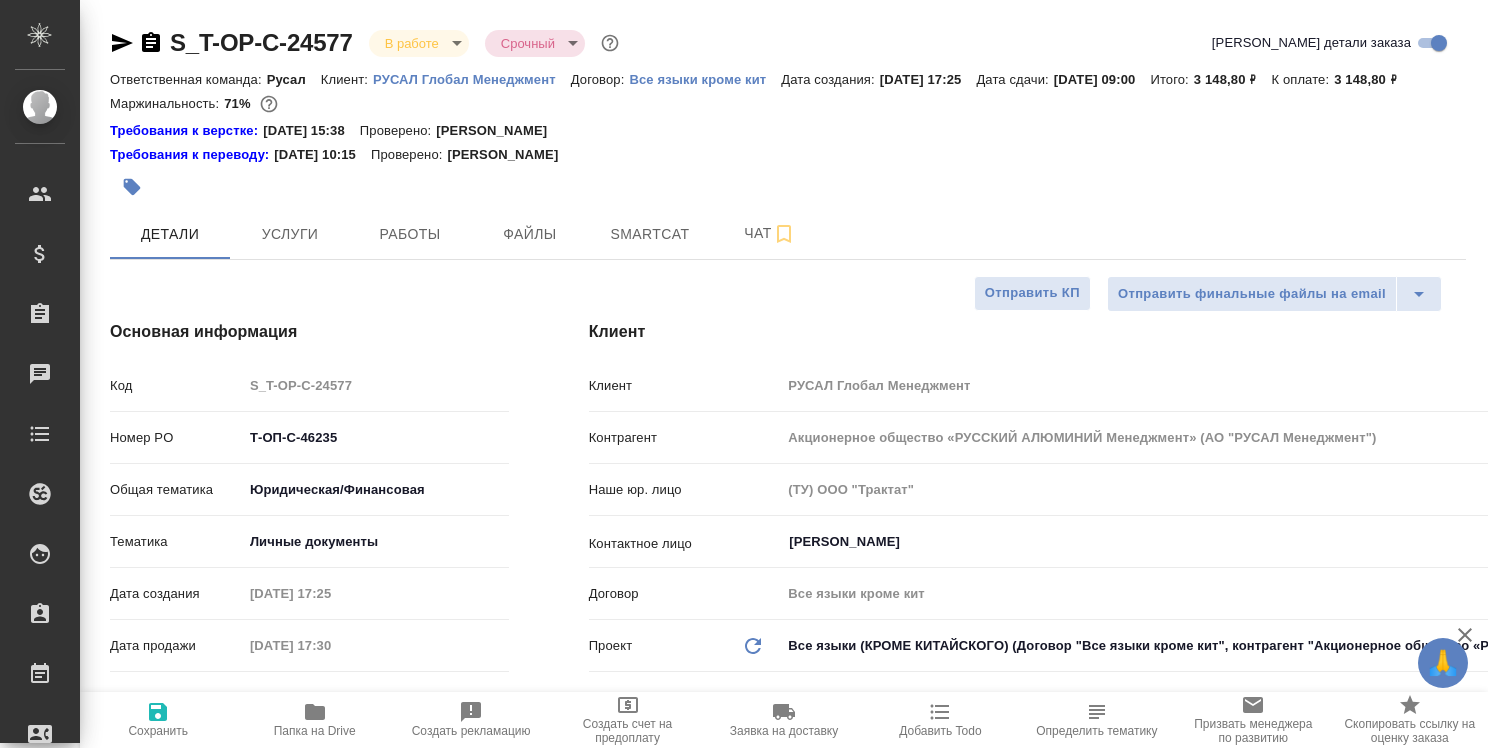 type on "x" 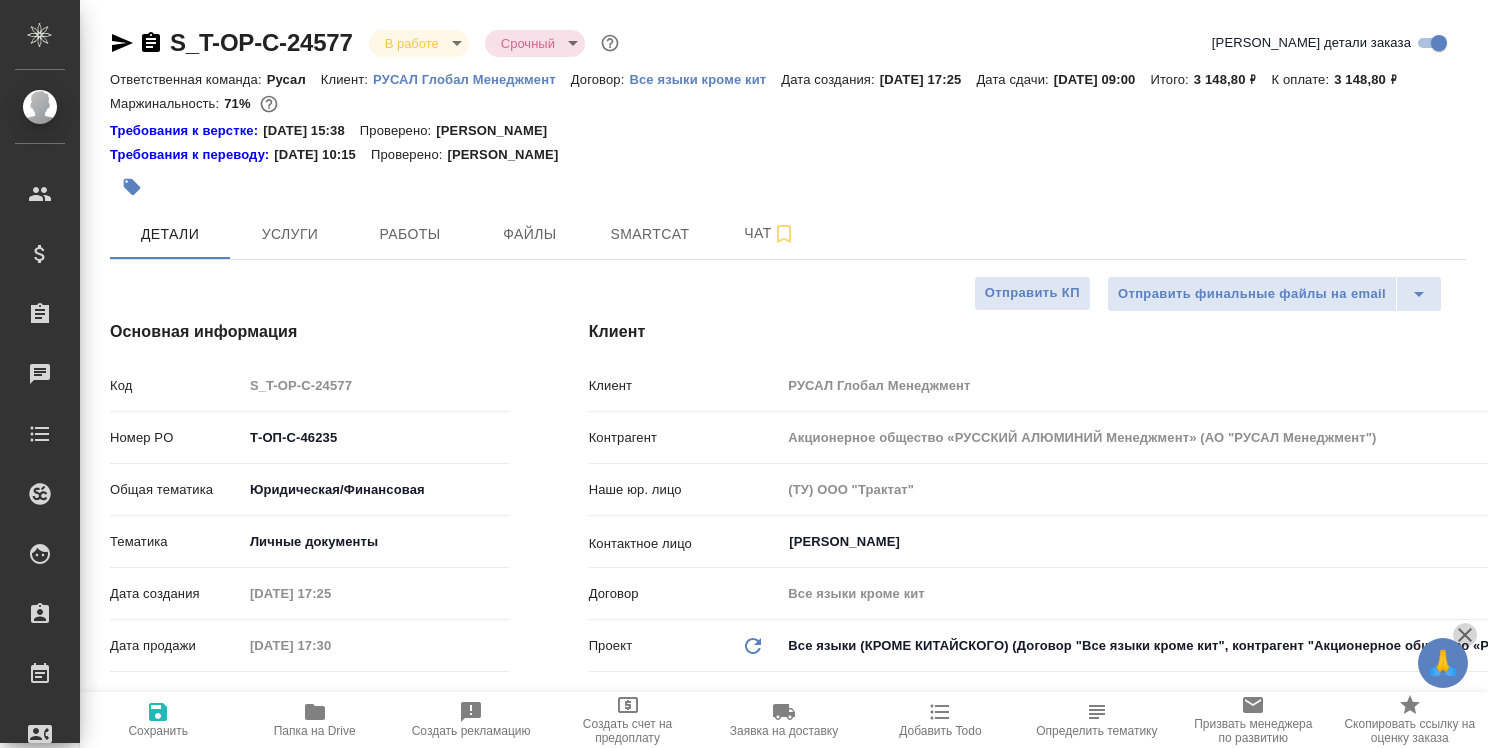 click 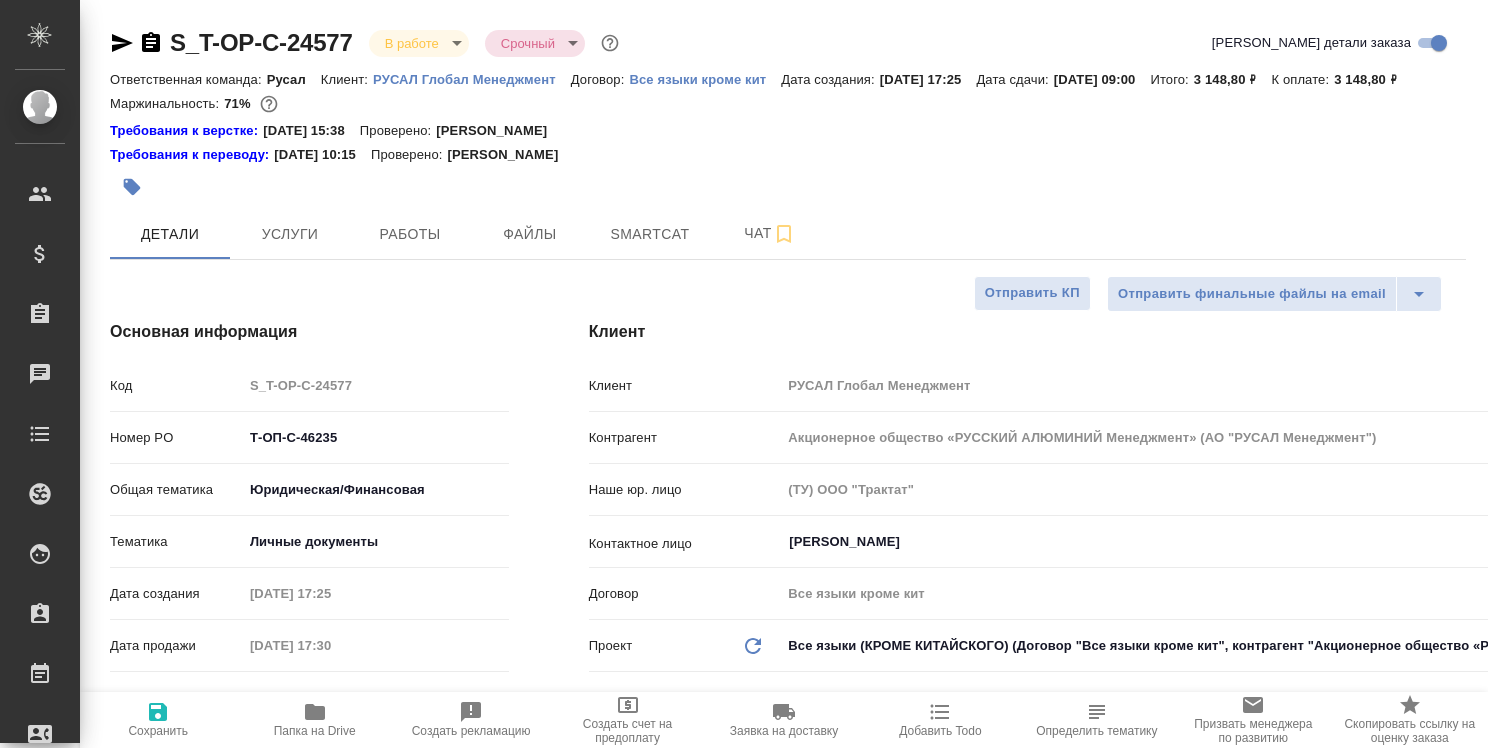 type on "x" 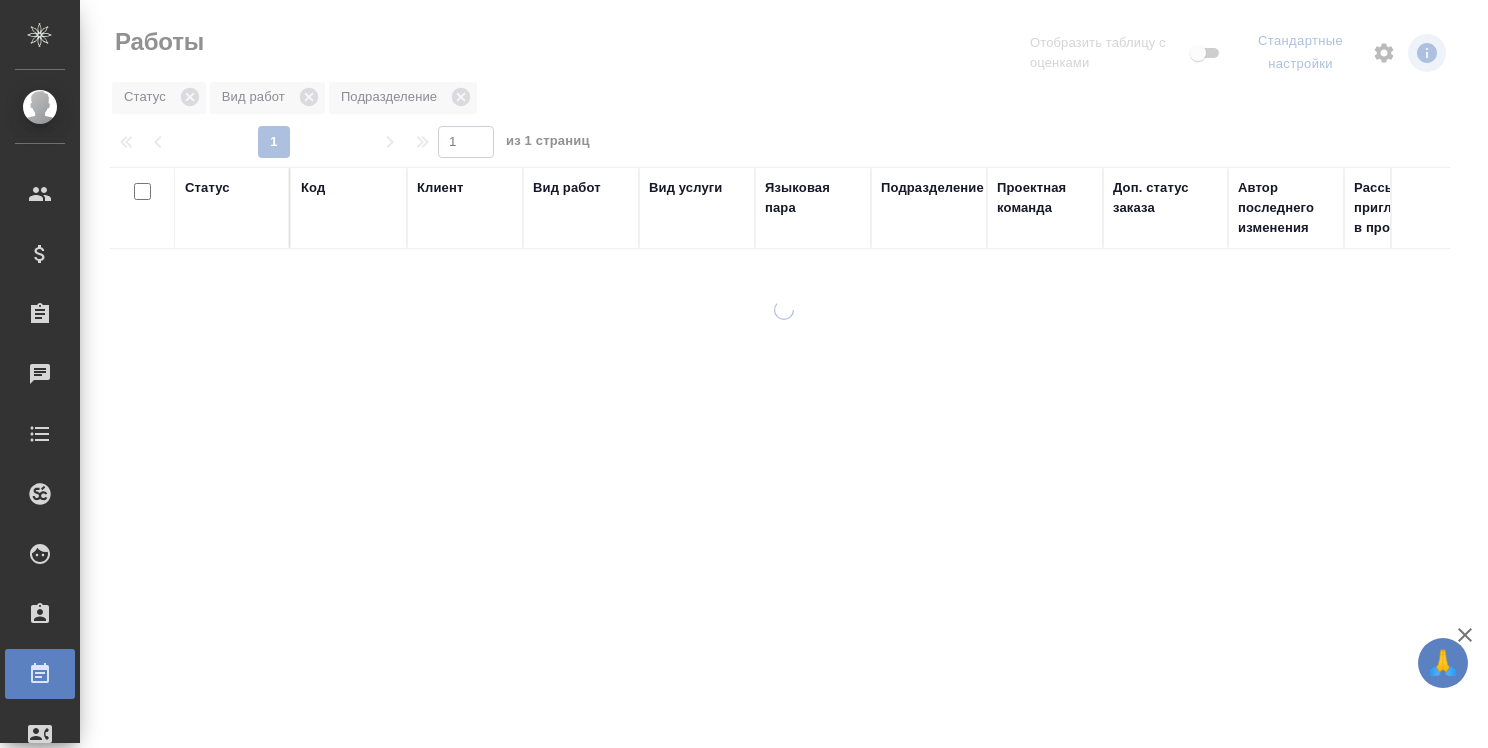 scroll, scrollTop: 0, scrollLeft: 0, axis: both 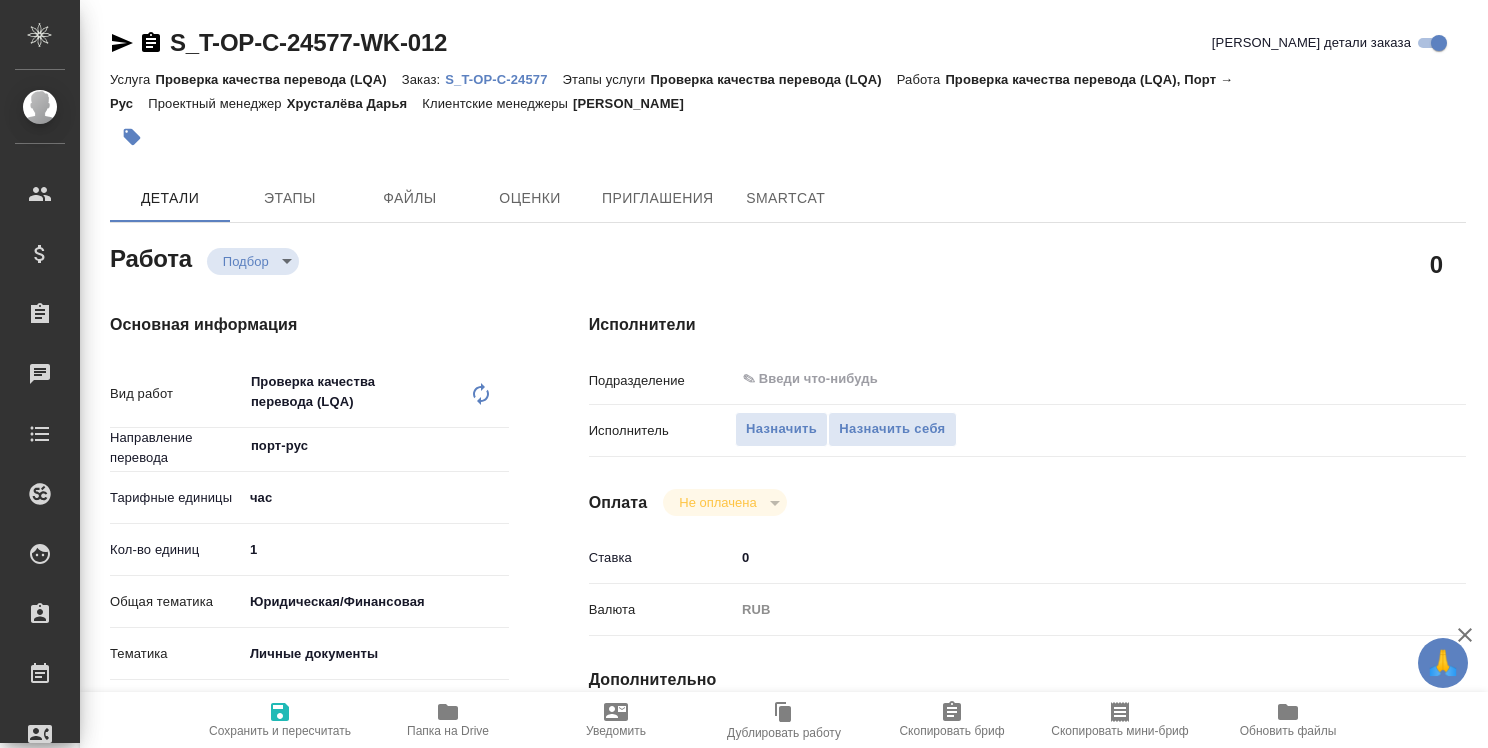 type on "x" 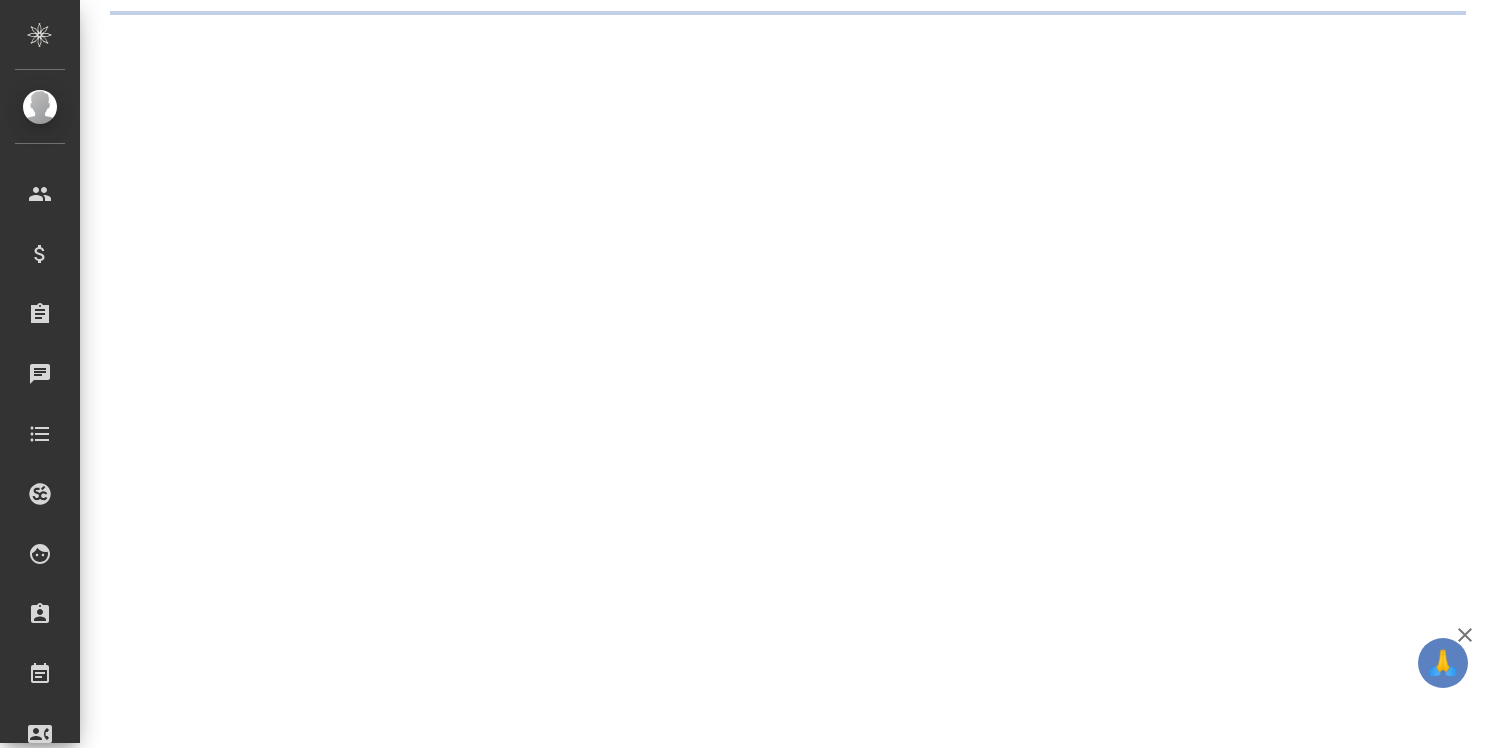 scroll, scrollTop: 0, scrollLeft: 0, axis: both 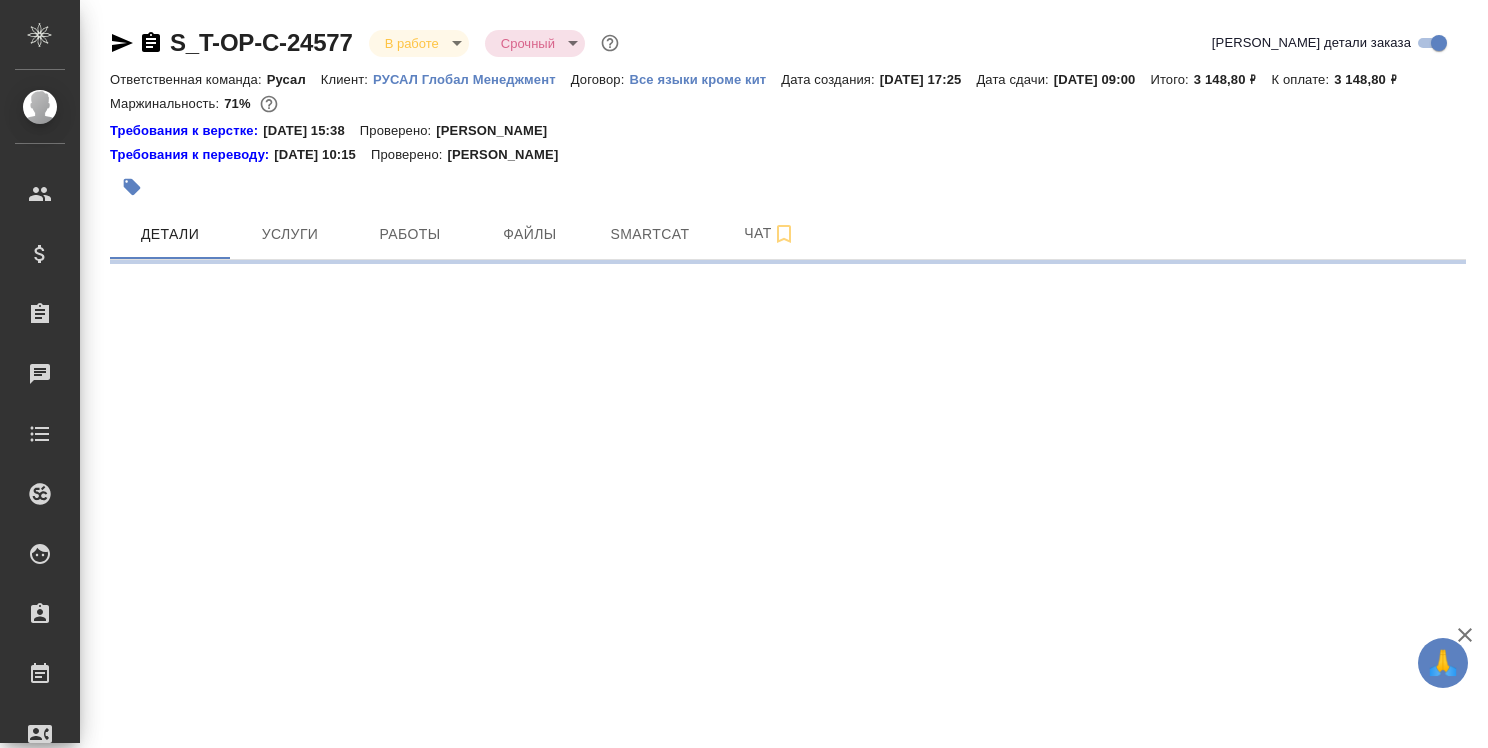 select on "RU" 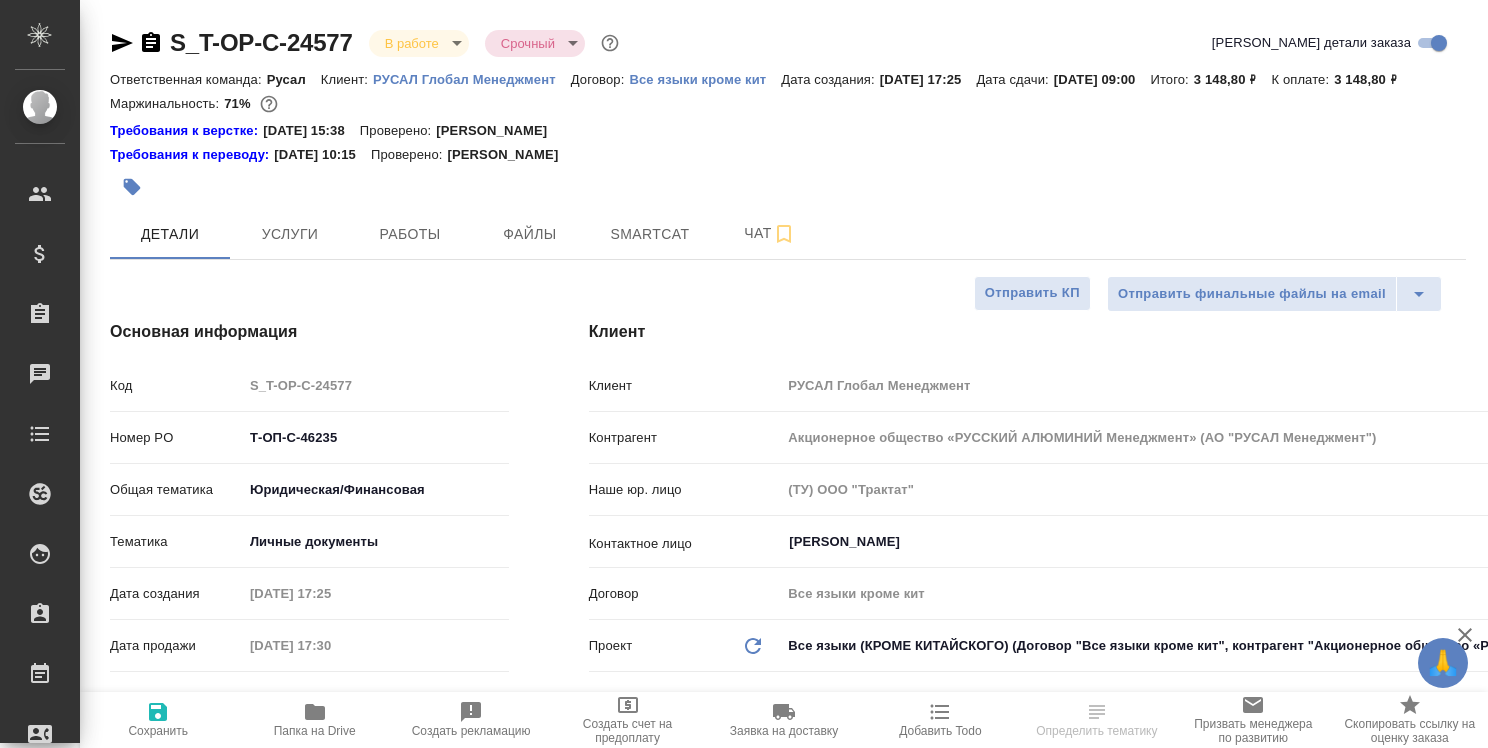 type on "x" 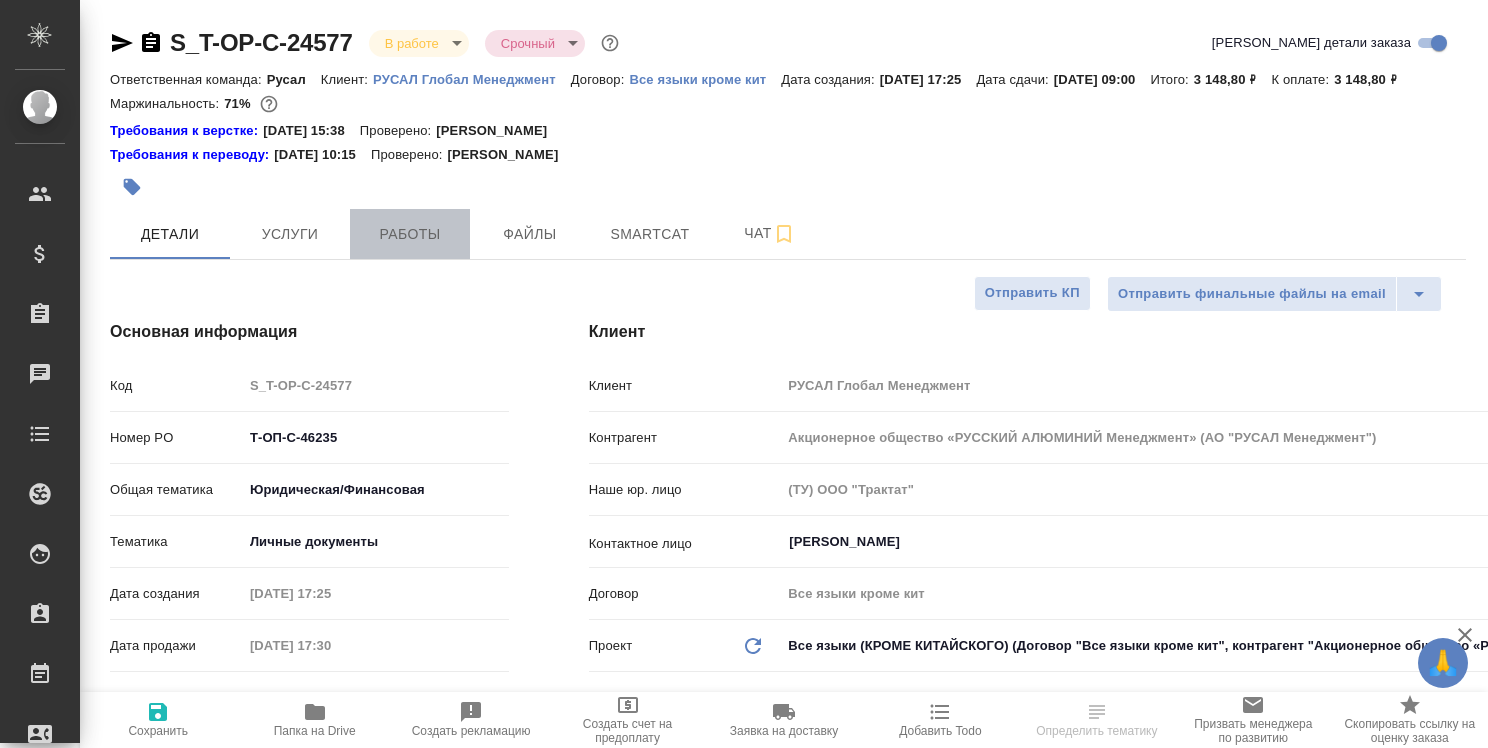 click on "Работы" at bounding box center (410, 234) 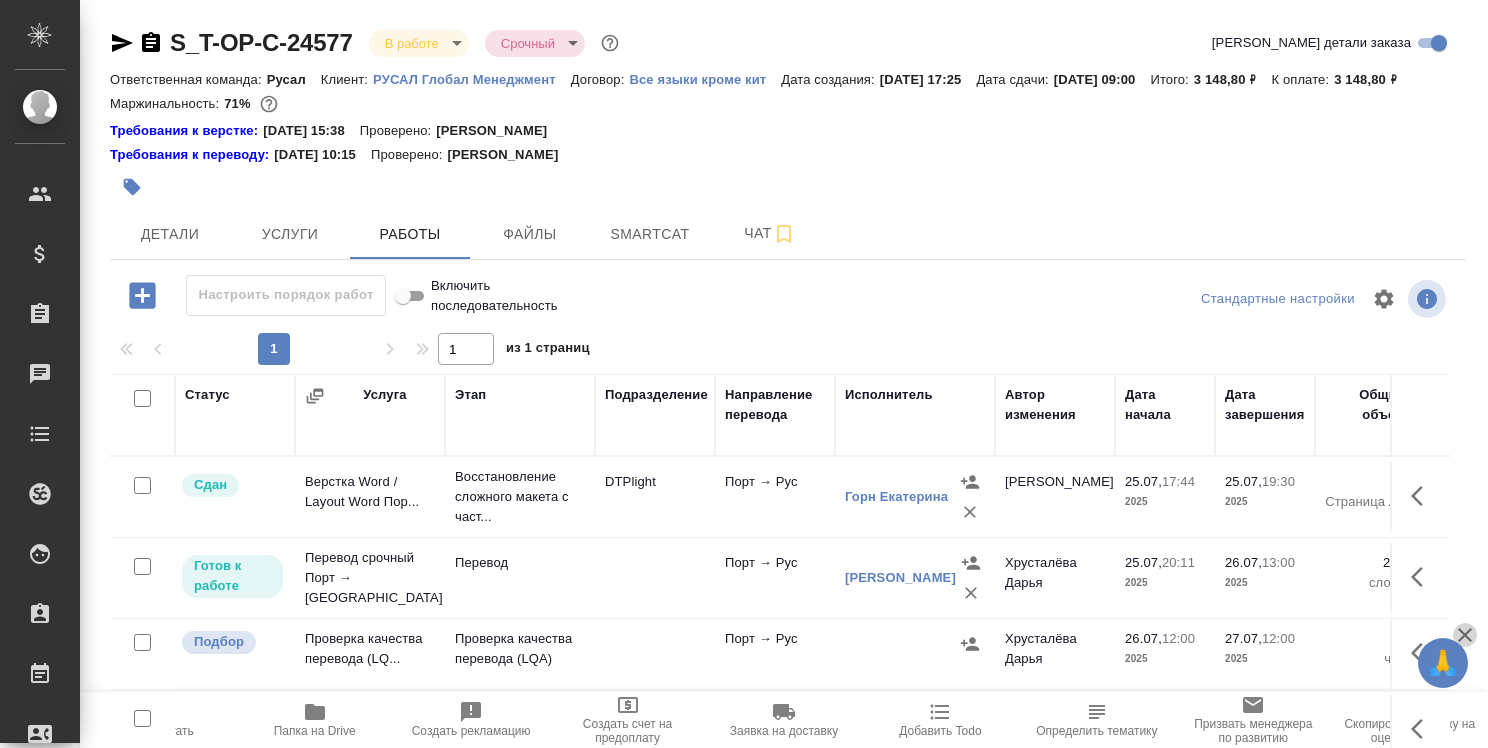 click 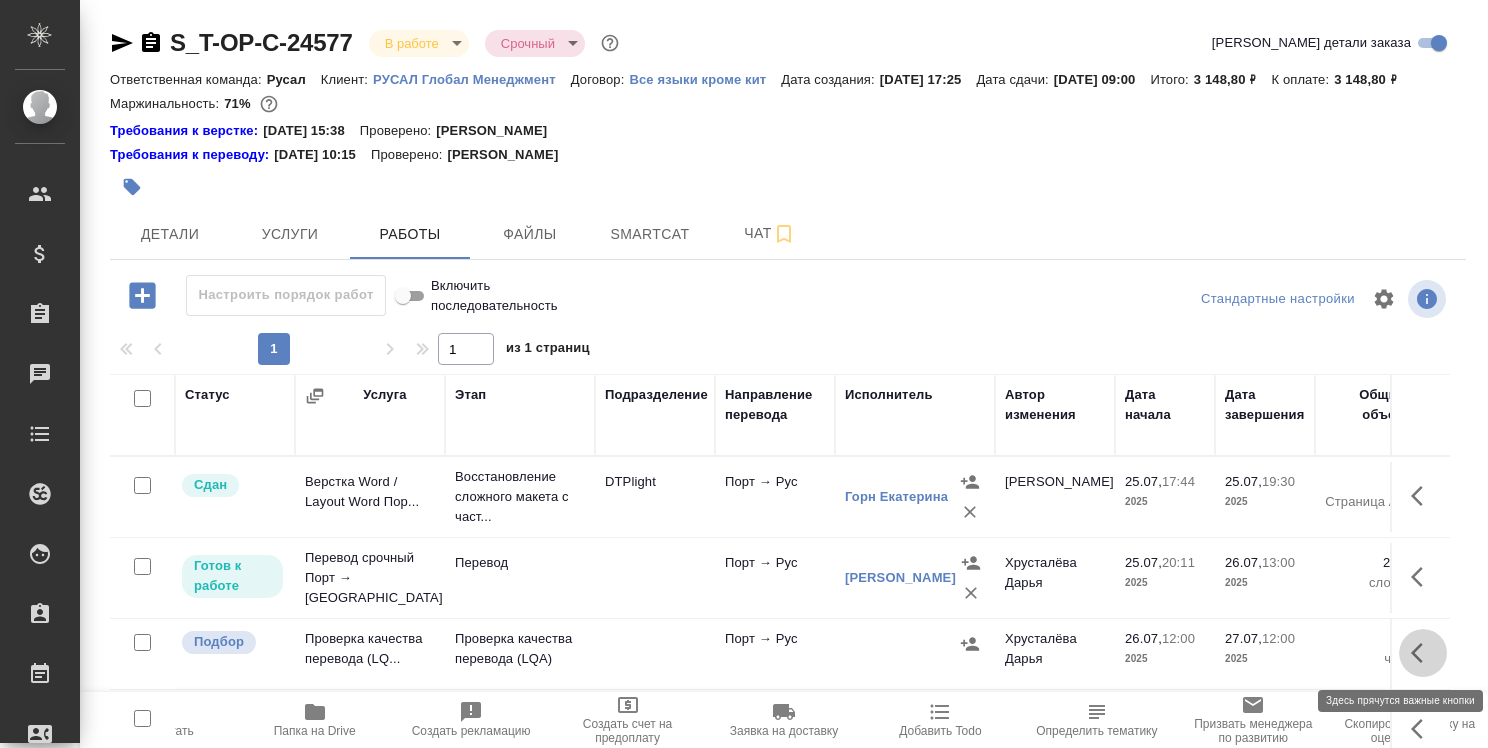 click at bounding box center (1423, 653) 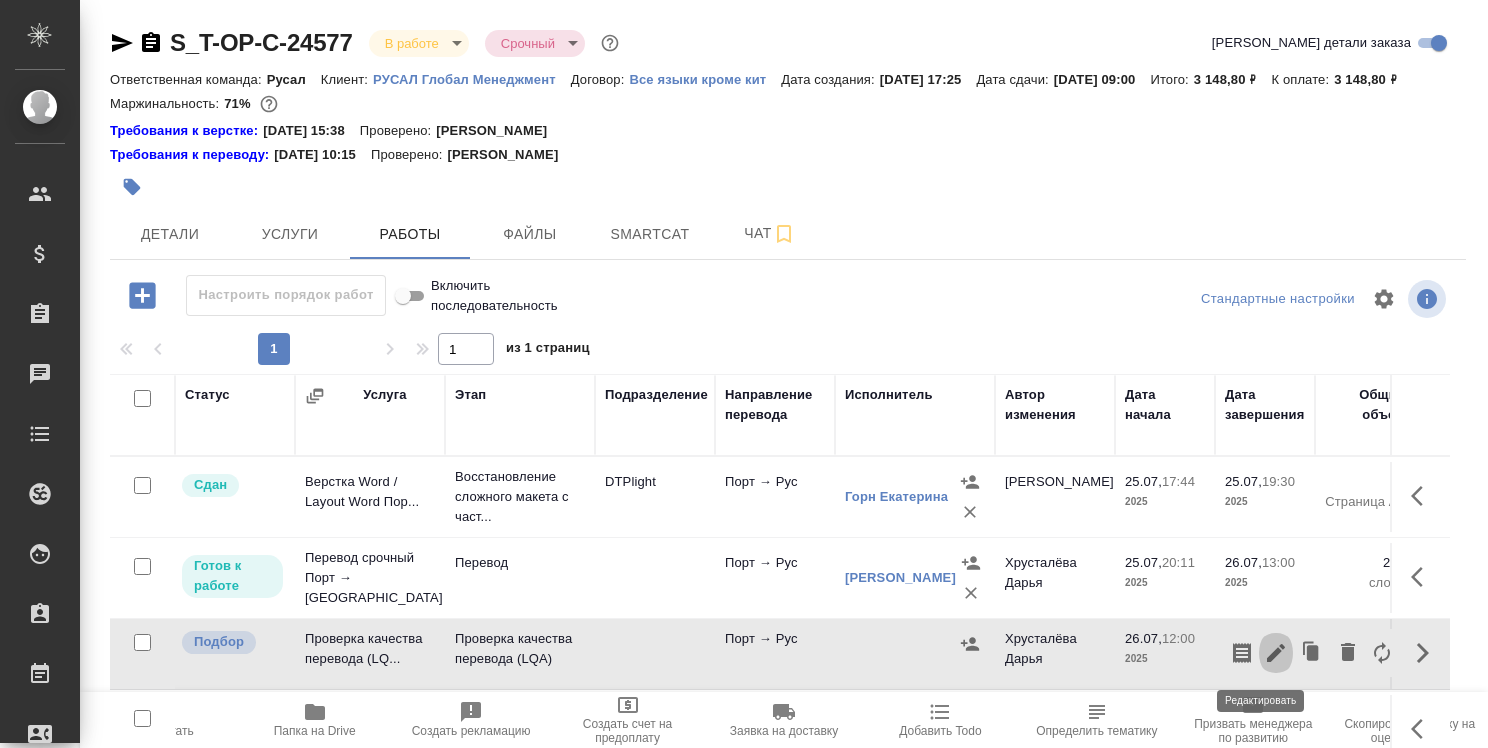 click 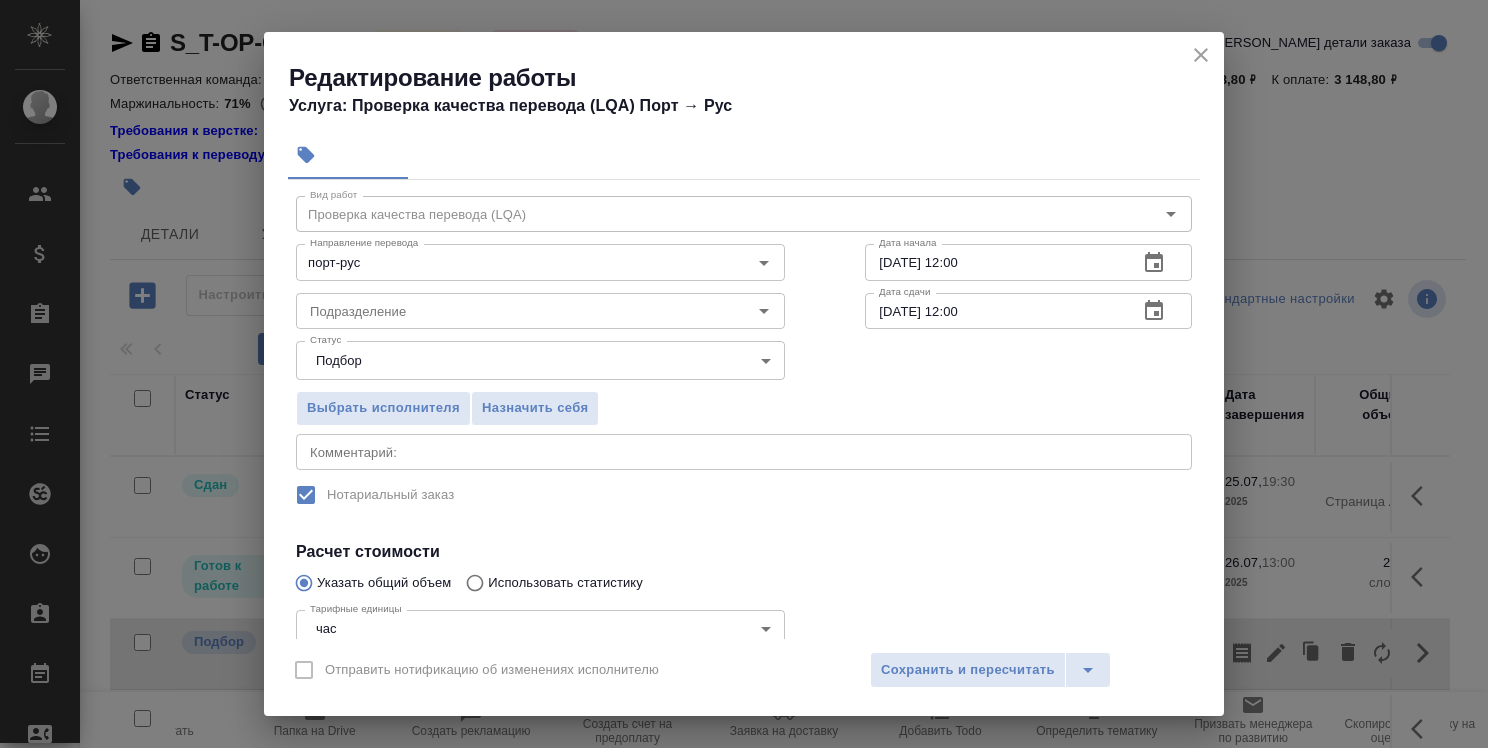 scroll, scrollTop: 20, scrollLeft: 0, axis: vertical 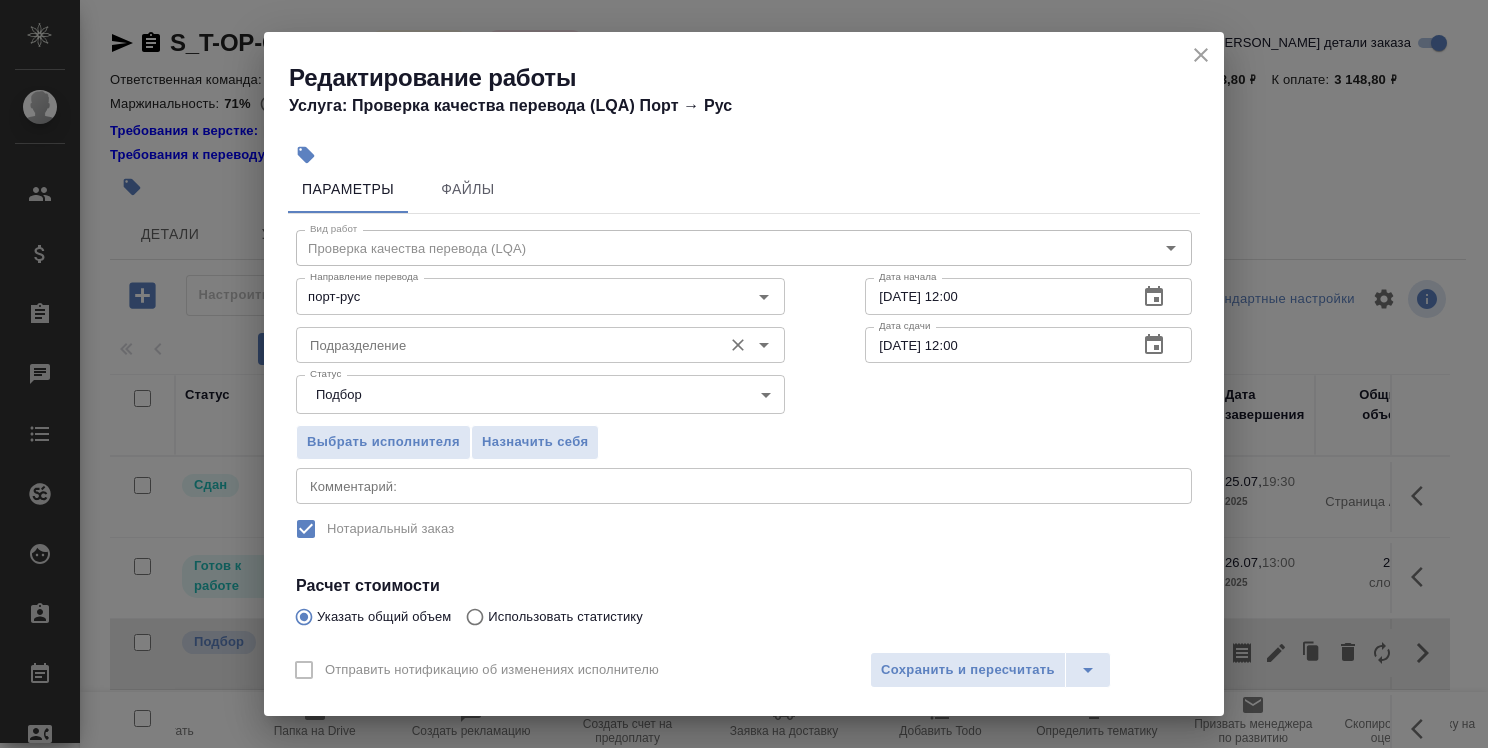 click on "Подразделение" at bounding box center [540, 345] 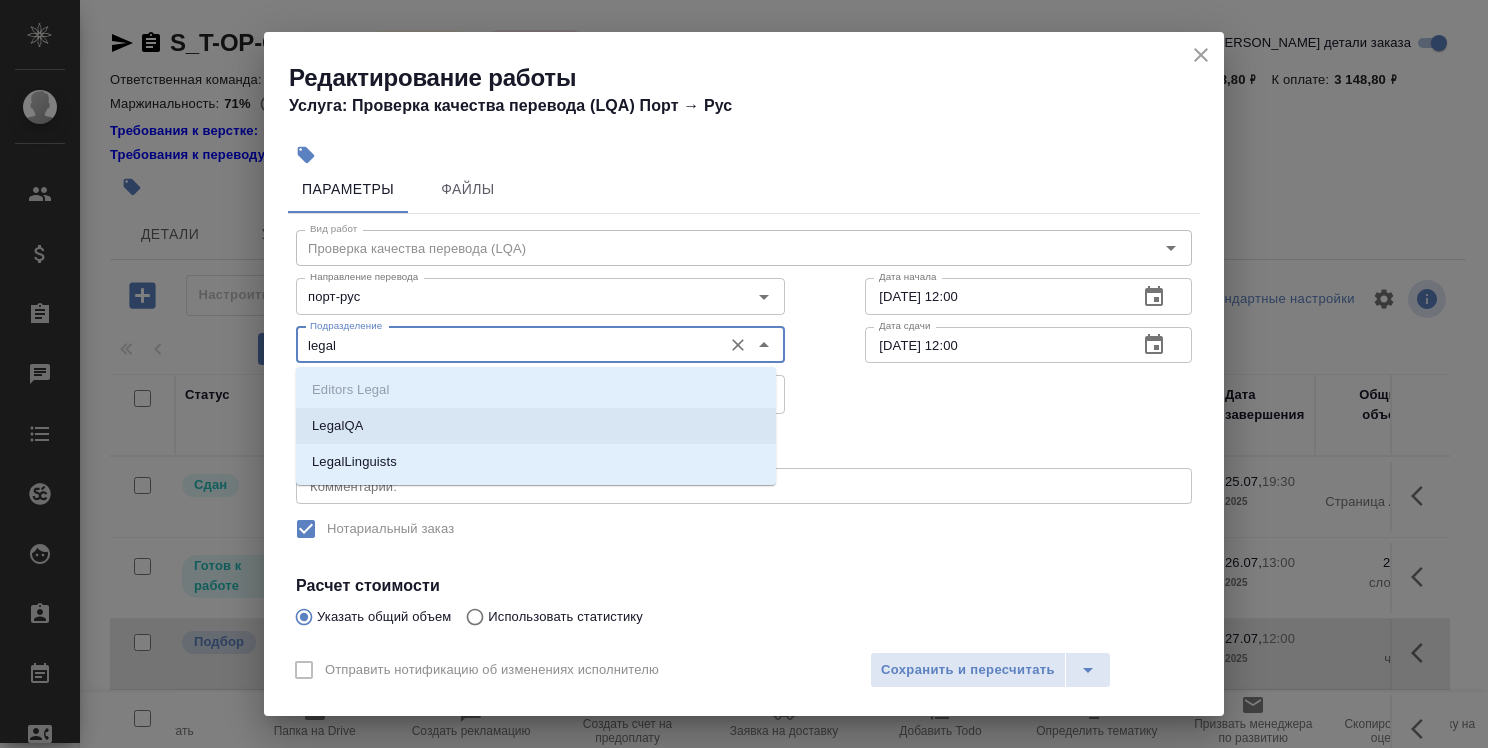 click on "LegalQA" at bounding box center (536, 426) 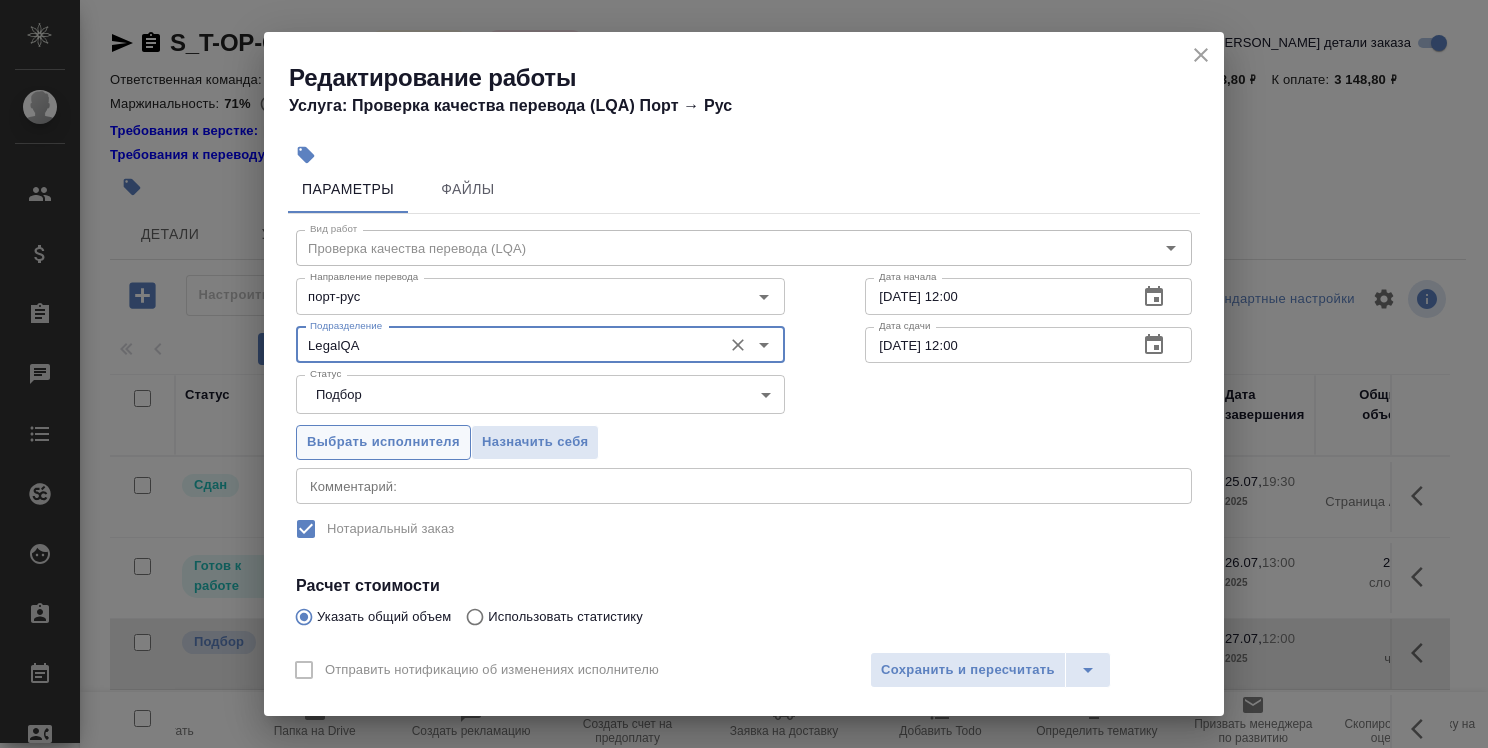 type on "LegalQA" 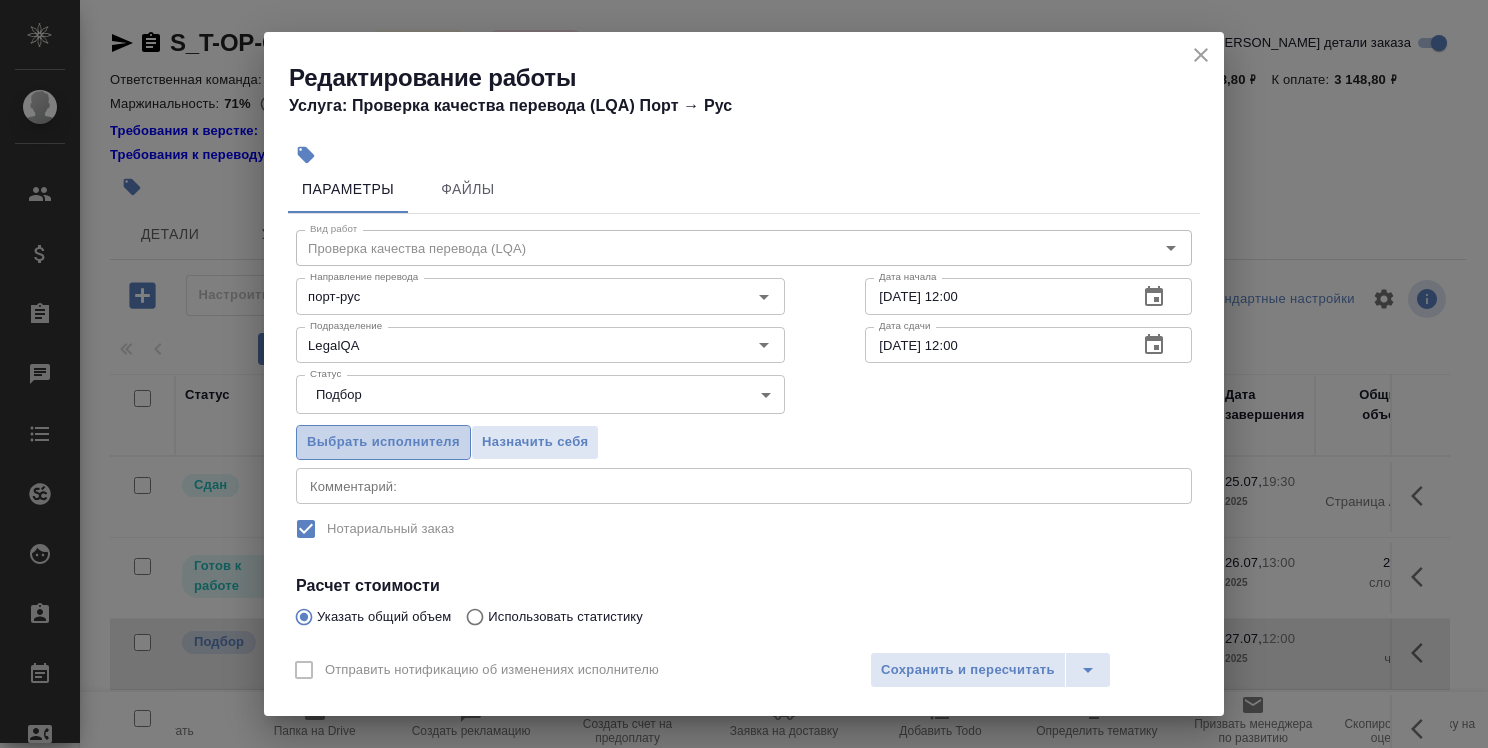 click on "Выбрать исполнителя" at bounding box center [383, 442] 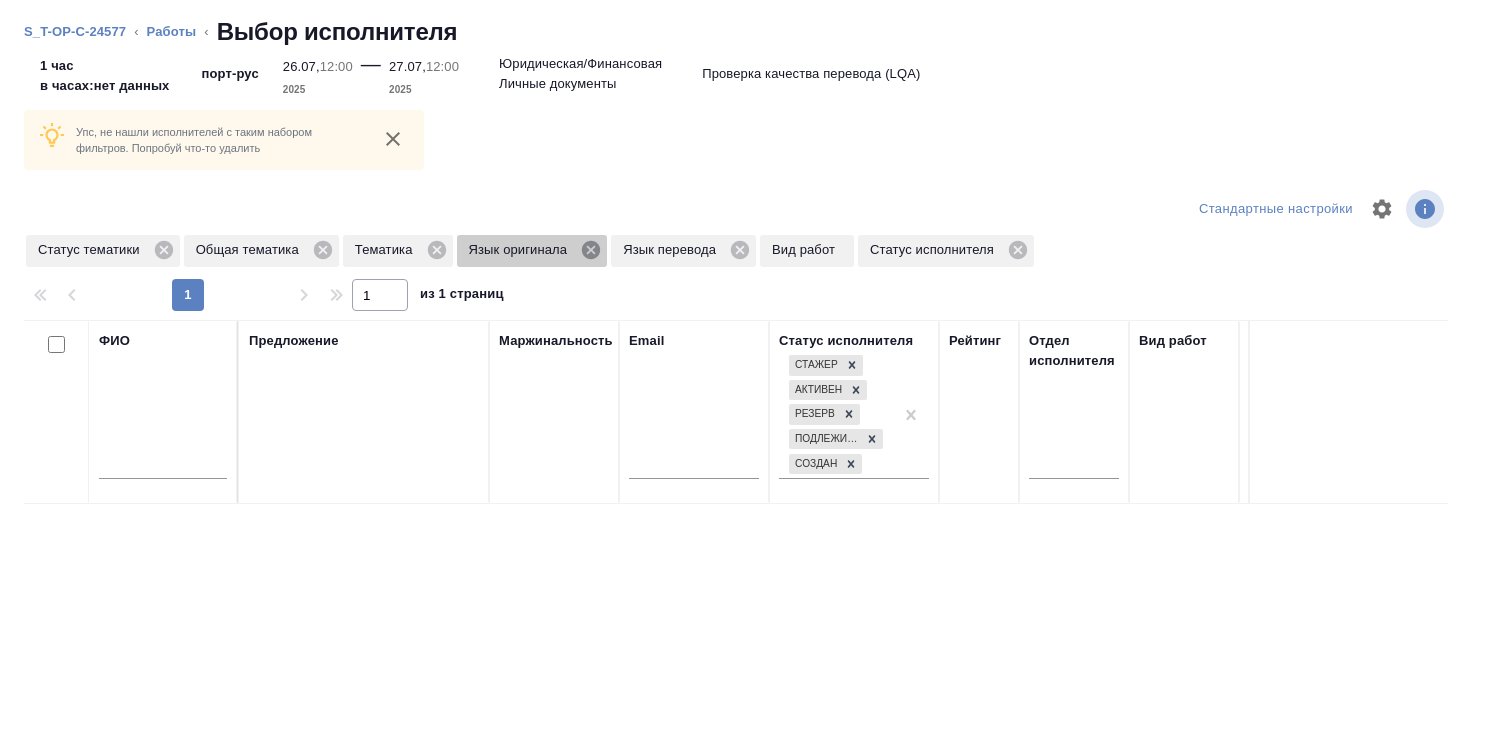 click 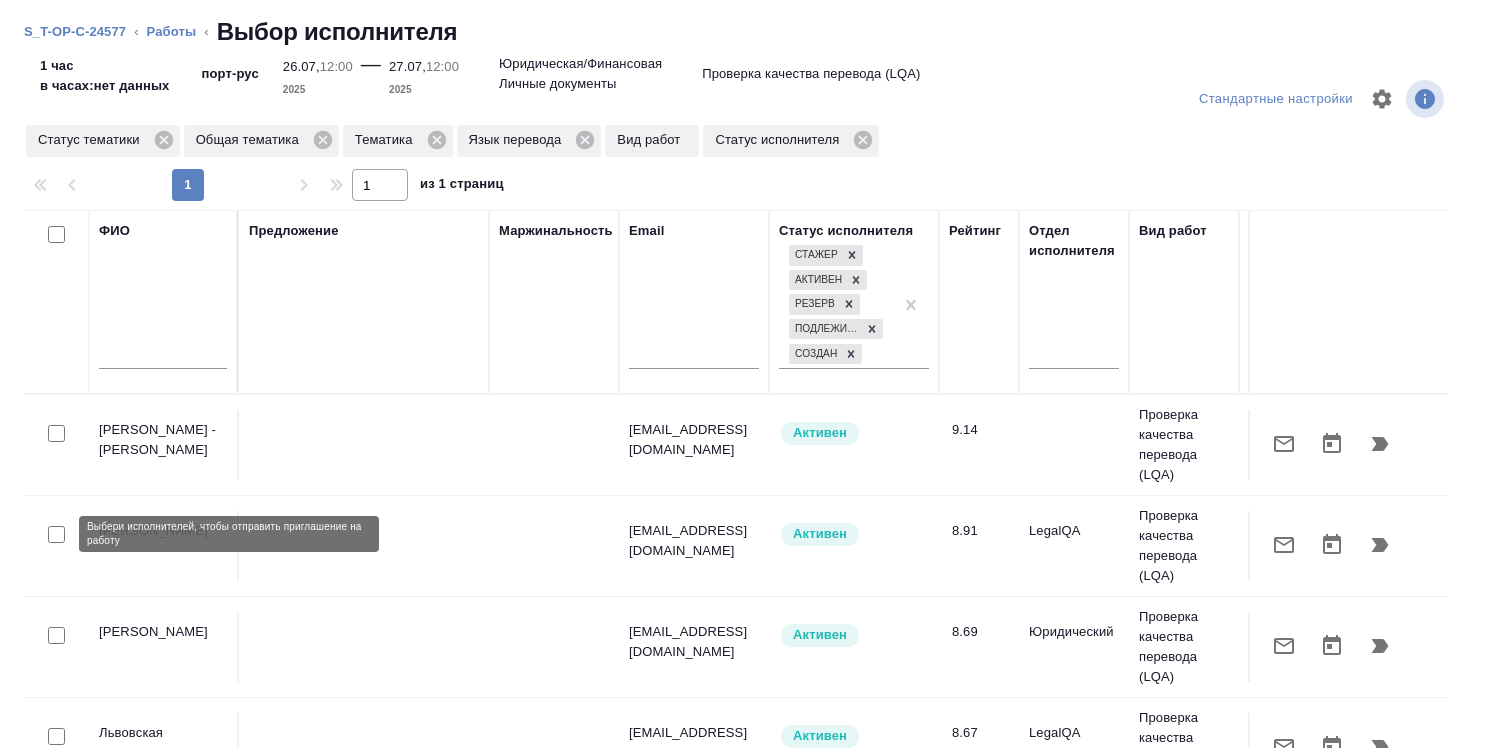click at bounding box center [56, 534] 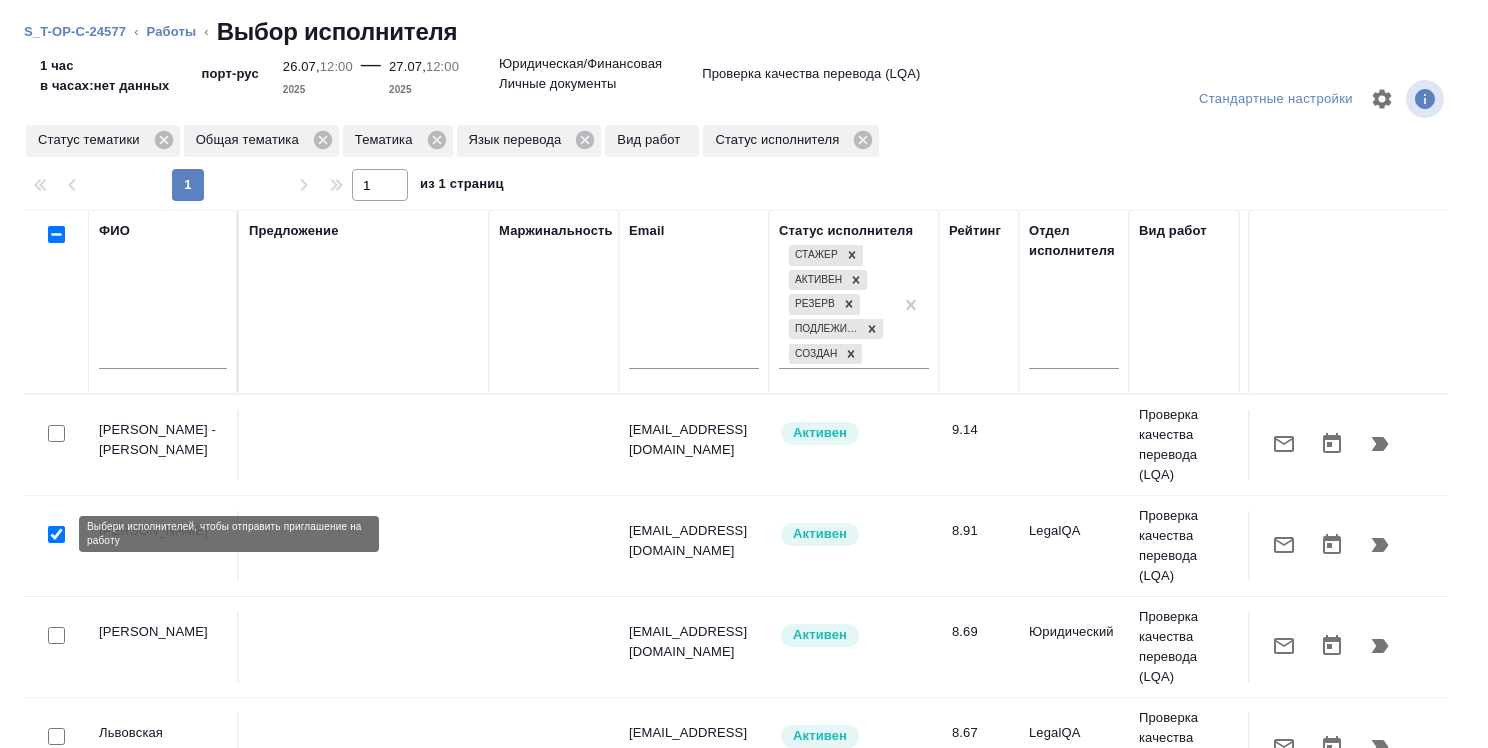 checkbox on "true" 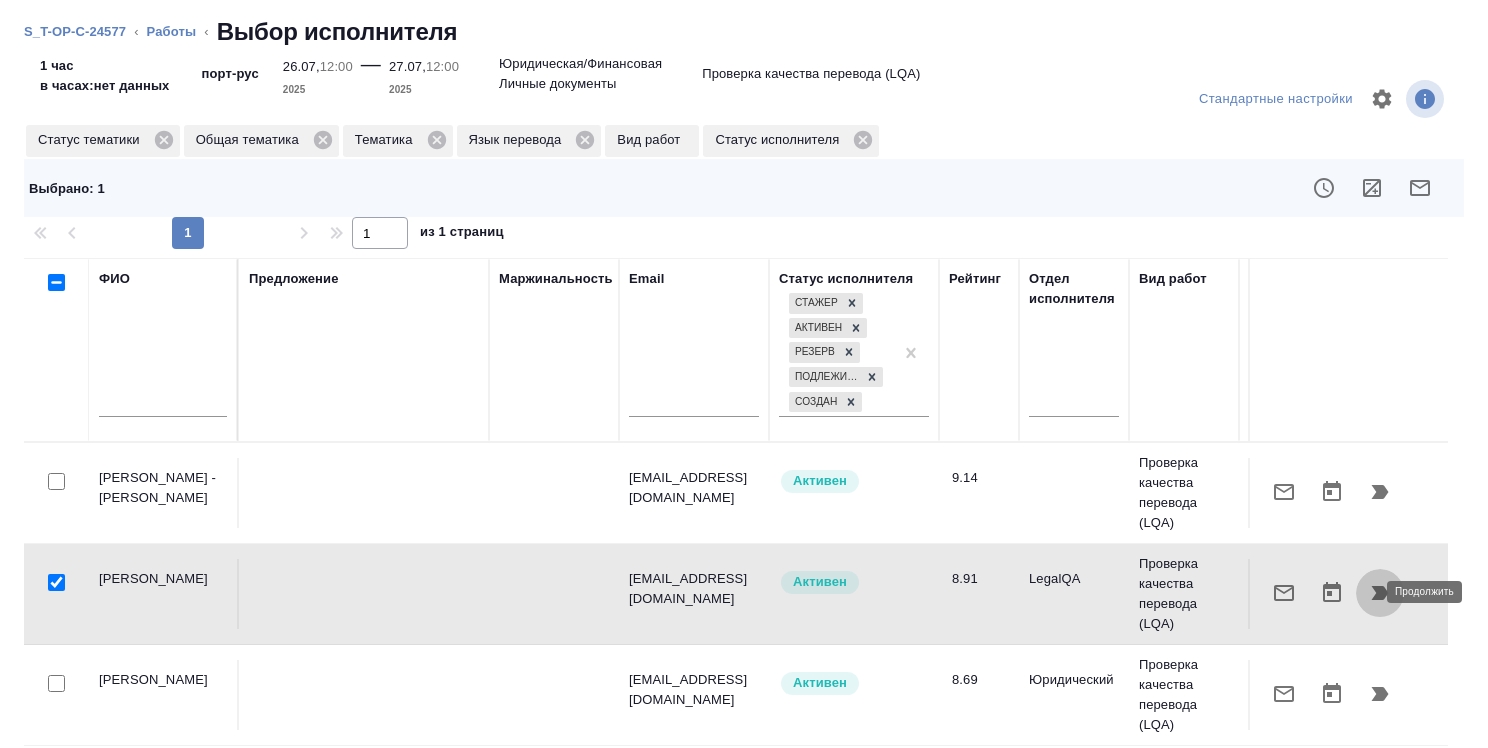 click 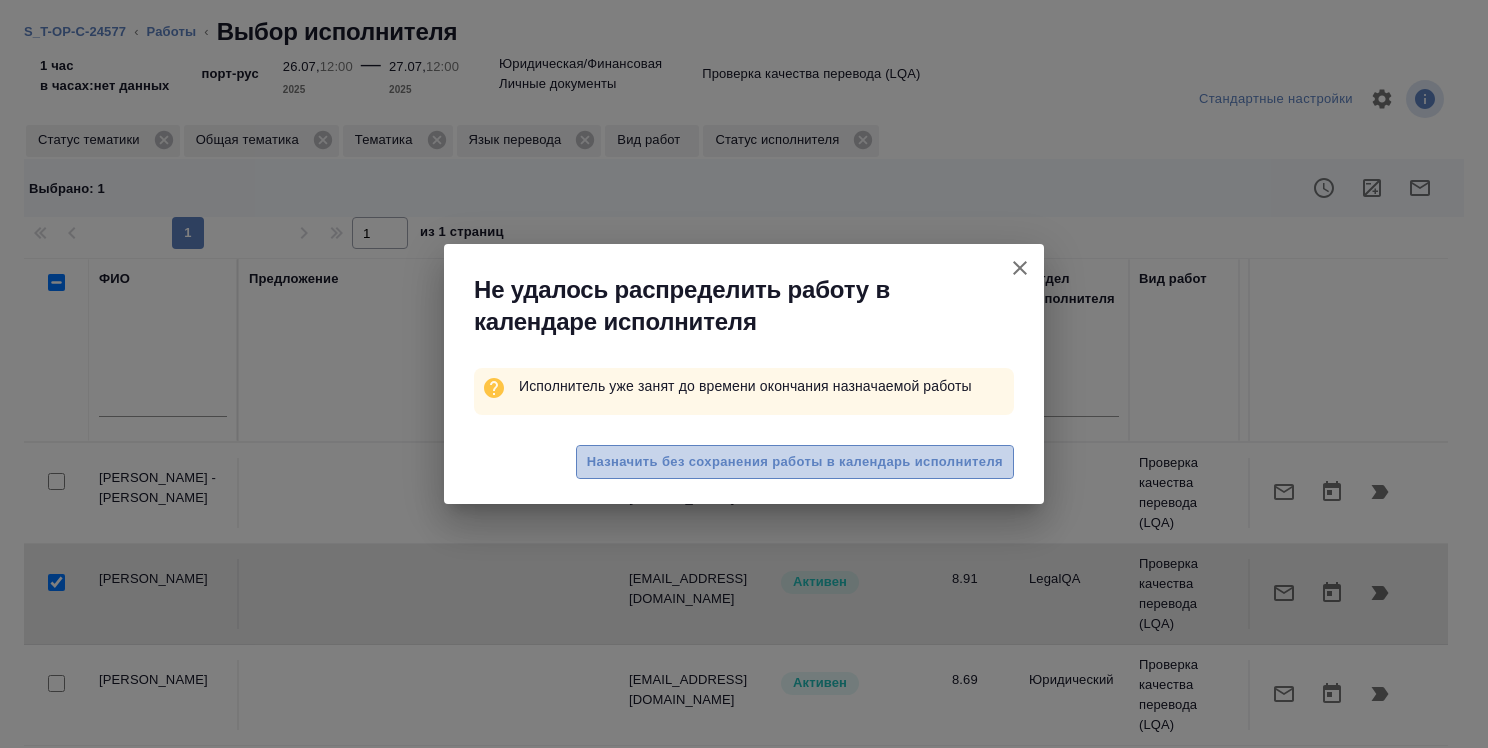 click on "Назначить без сохранения работы в календарь исполнителя" at bounding box center (795, 462) 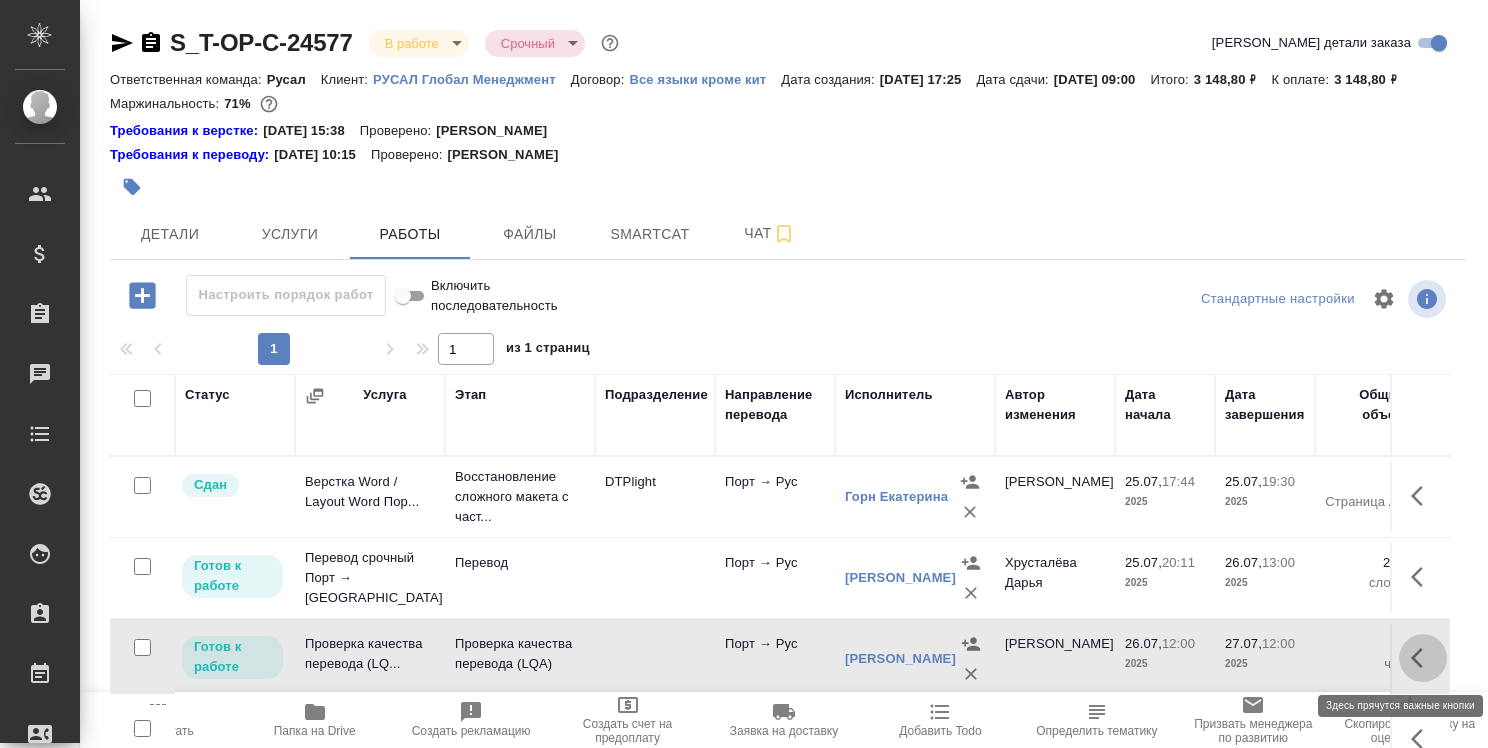 click 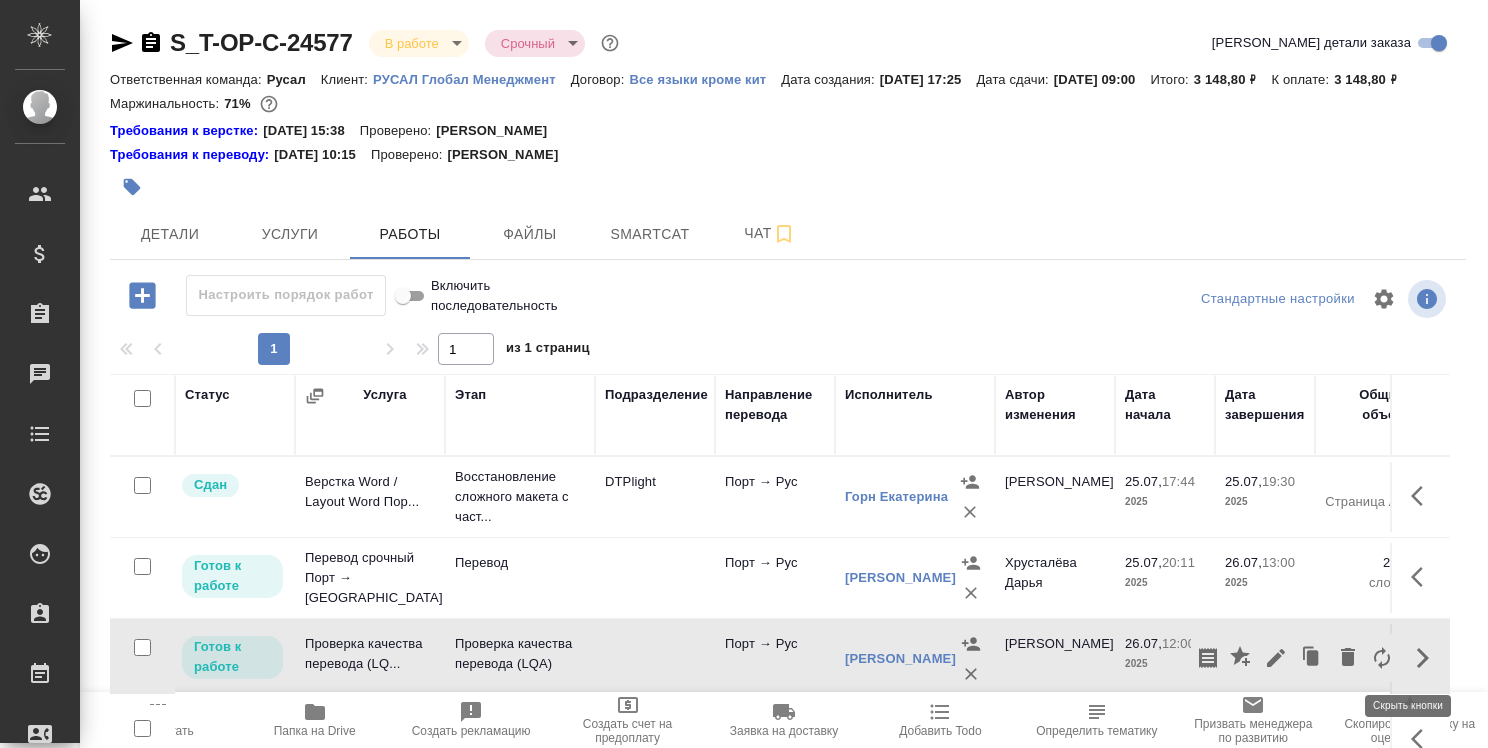 click 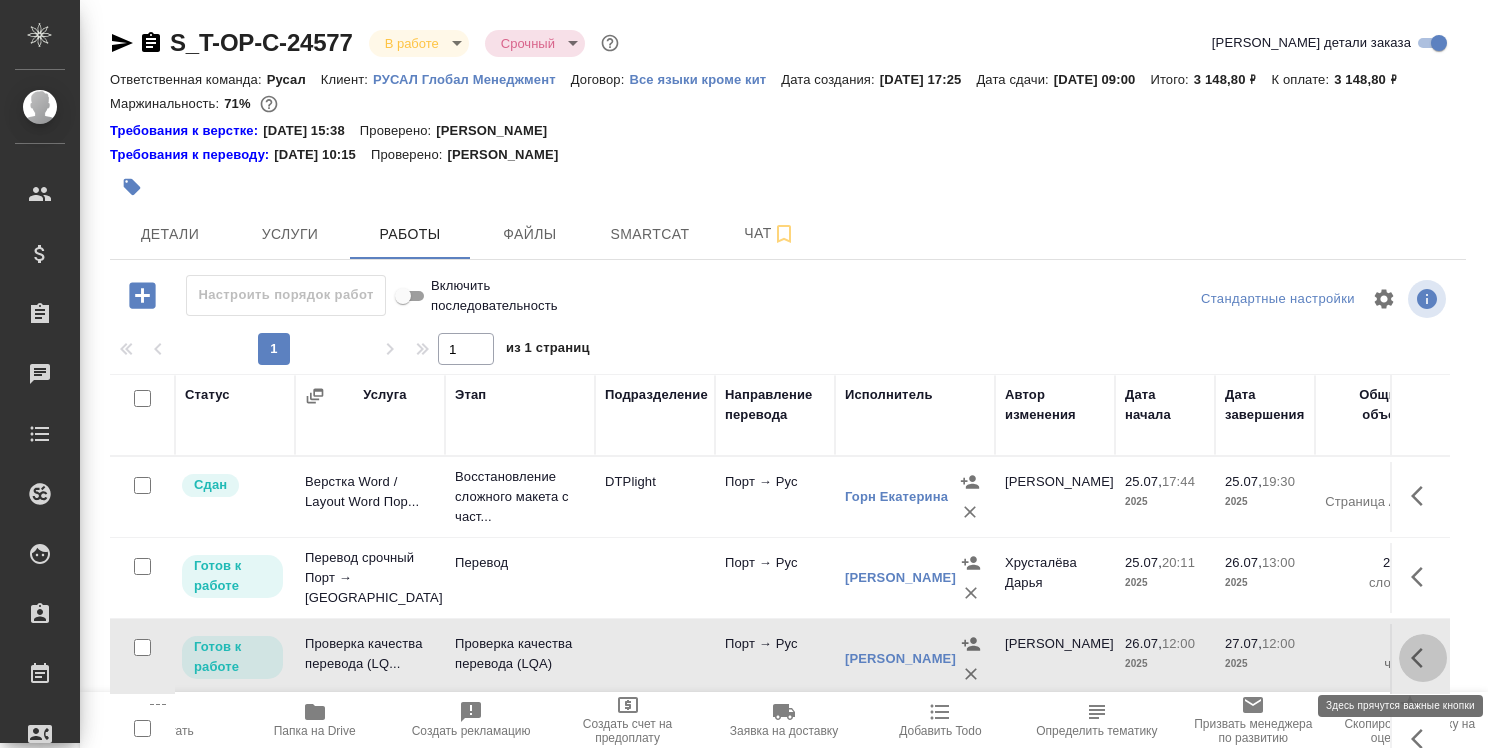 click 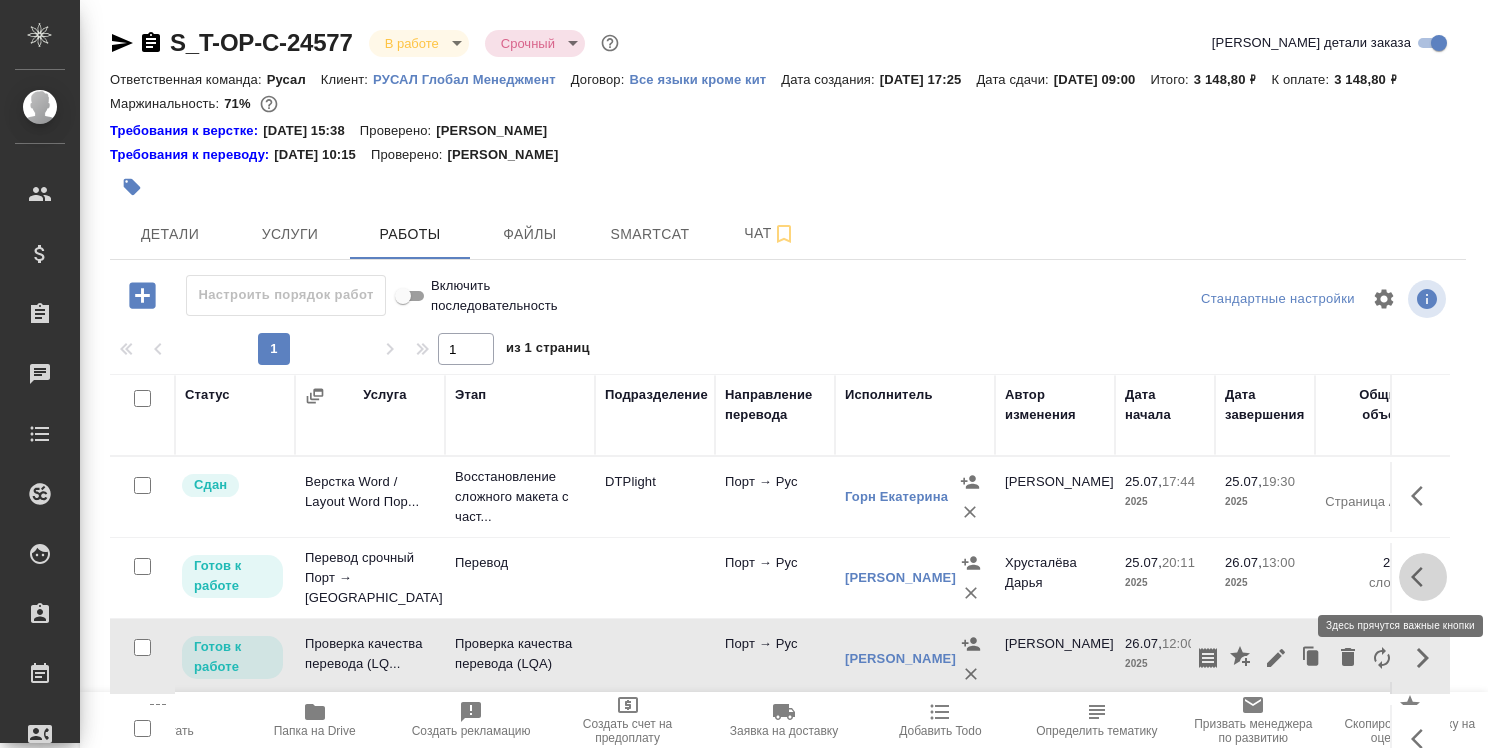 click 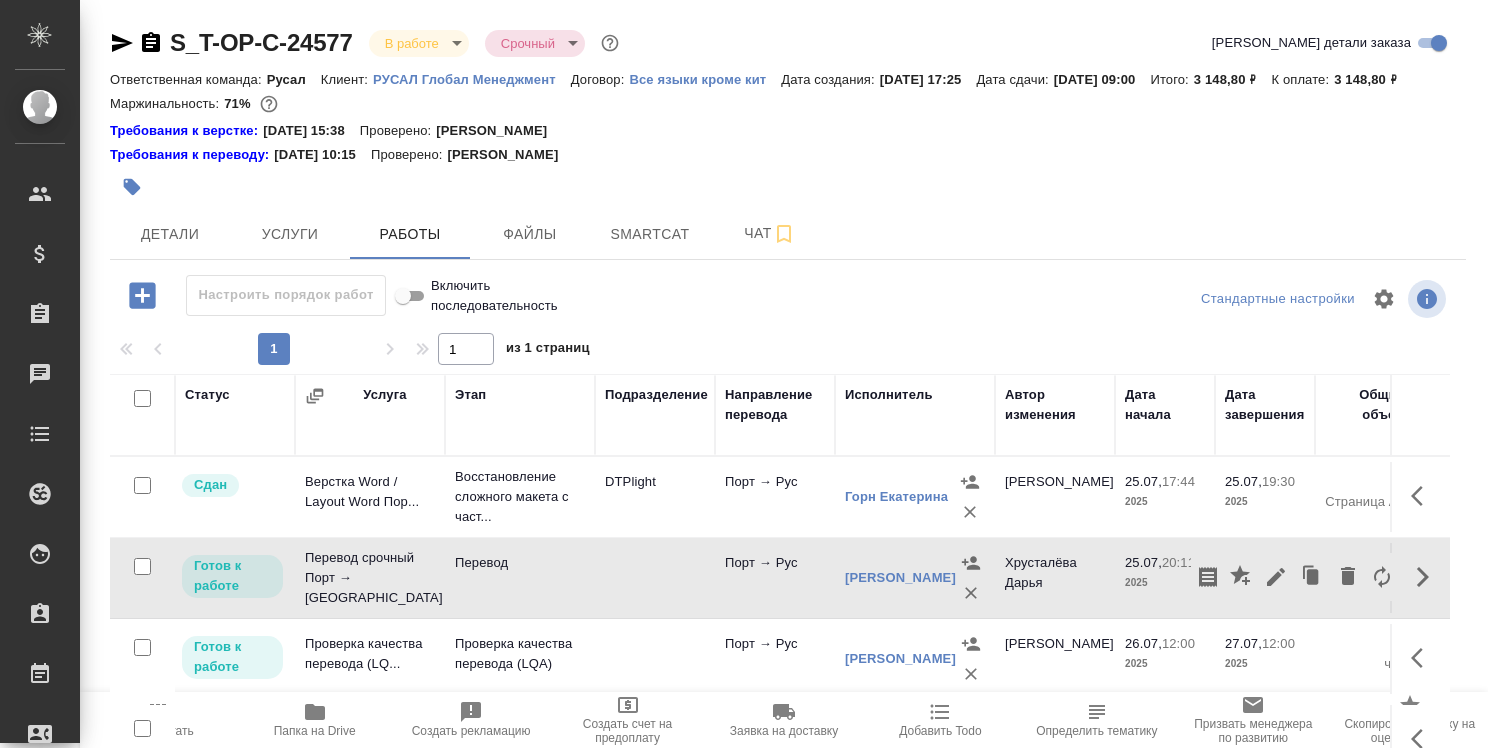 click at bounding box center [1420, 497] 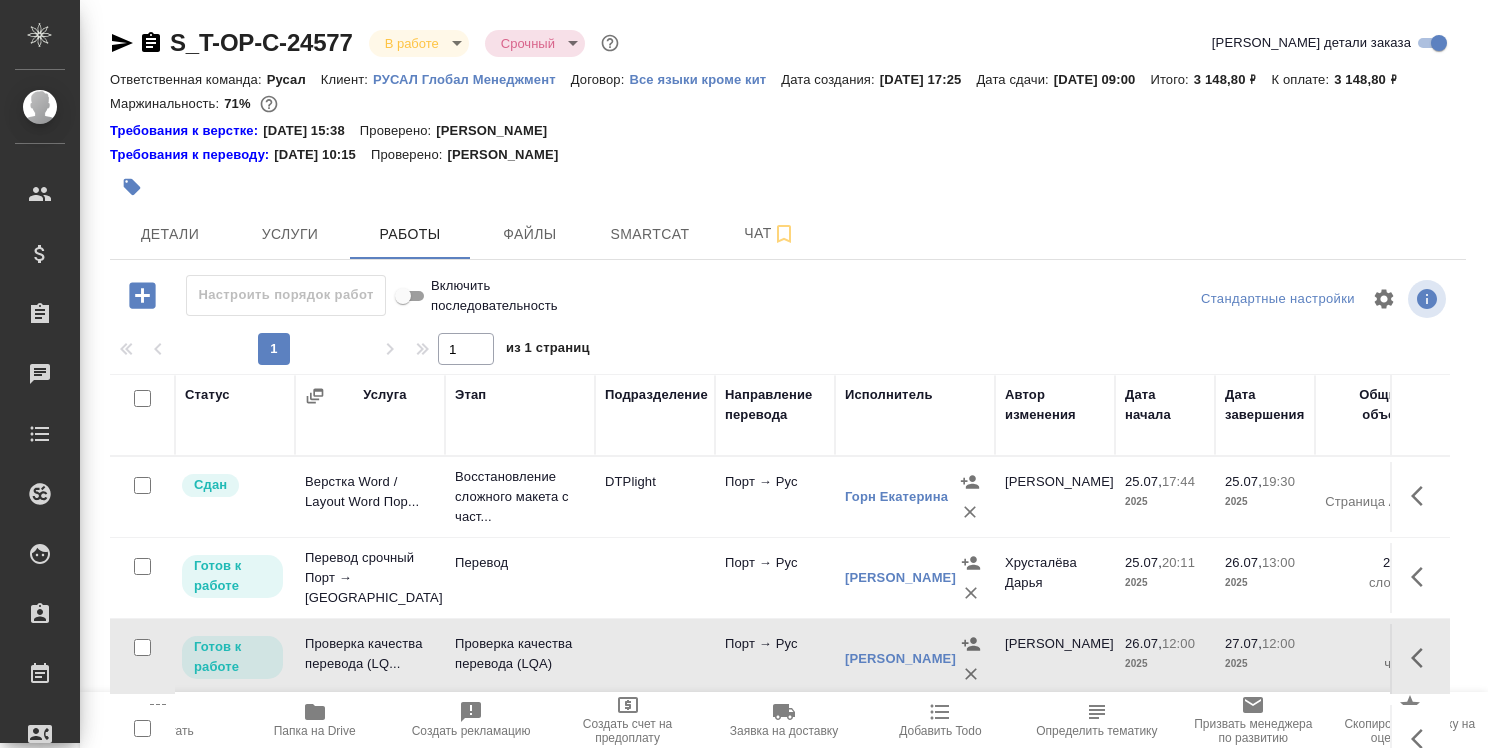 click at bounding box center (1420, 497) 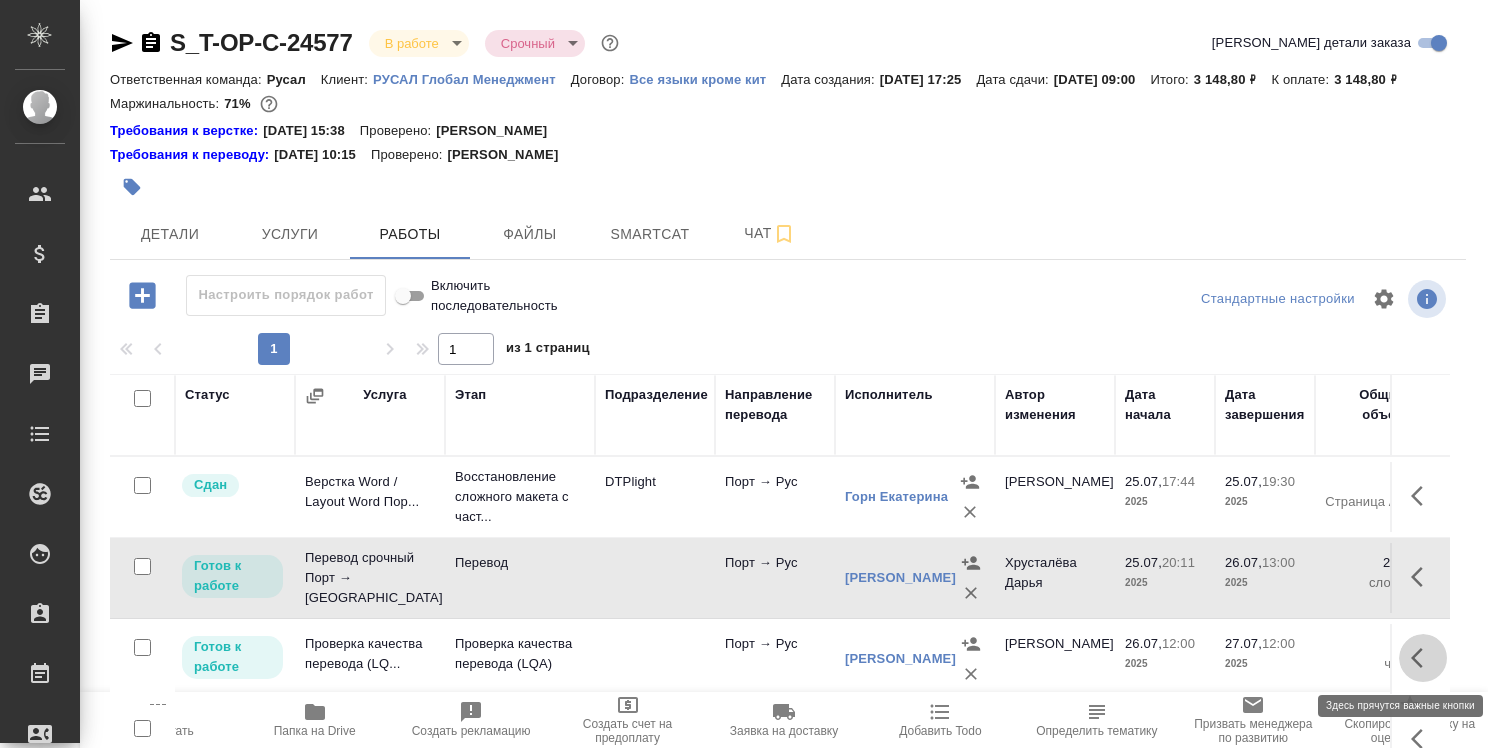 click at bounding box center [1423, 658] 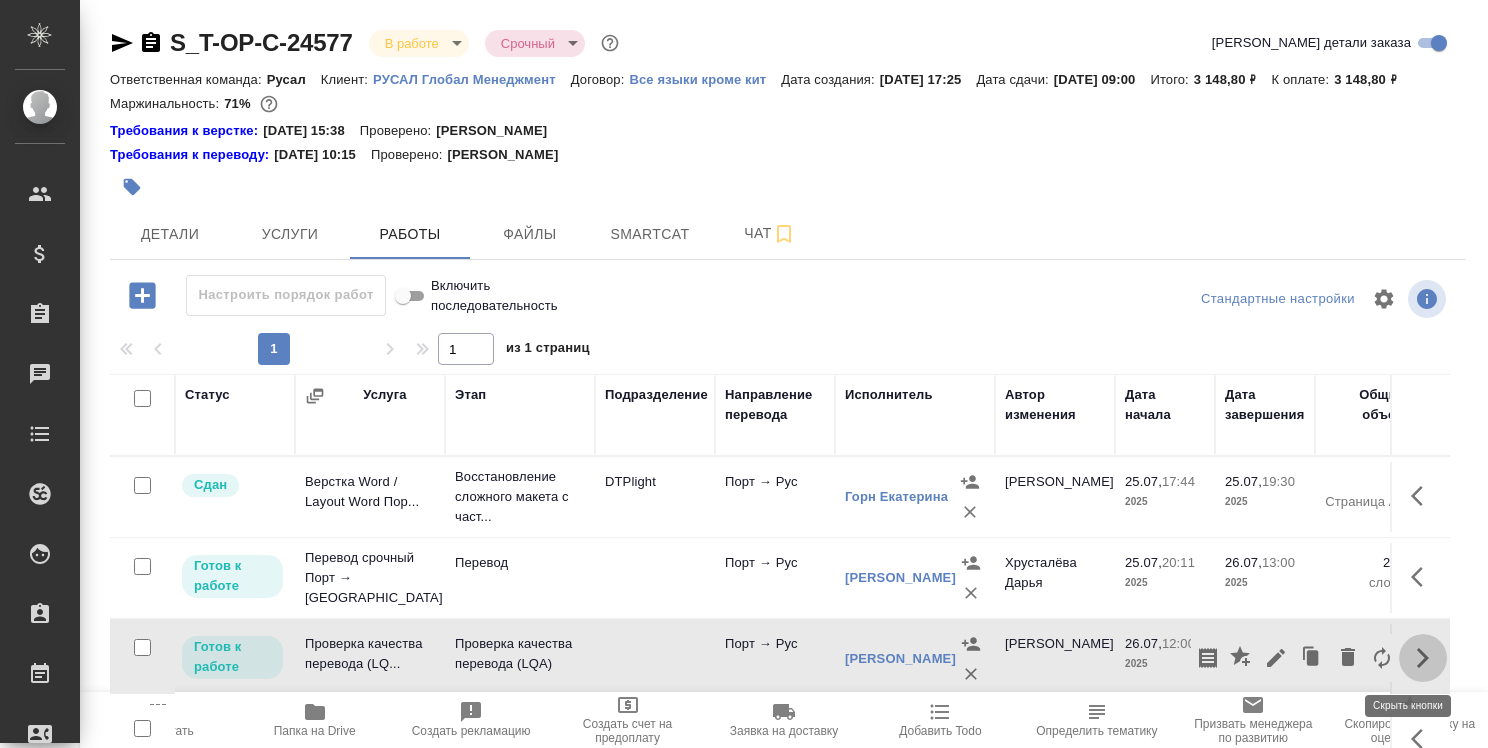 click at bounding box center (1423, 658) 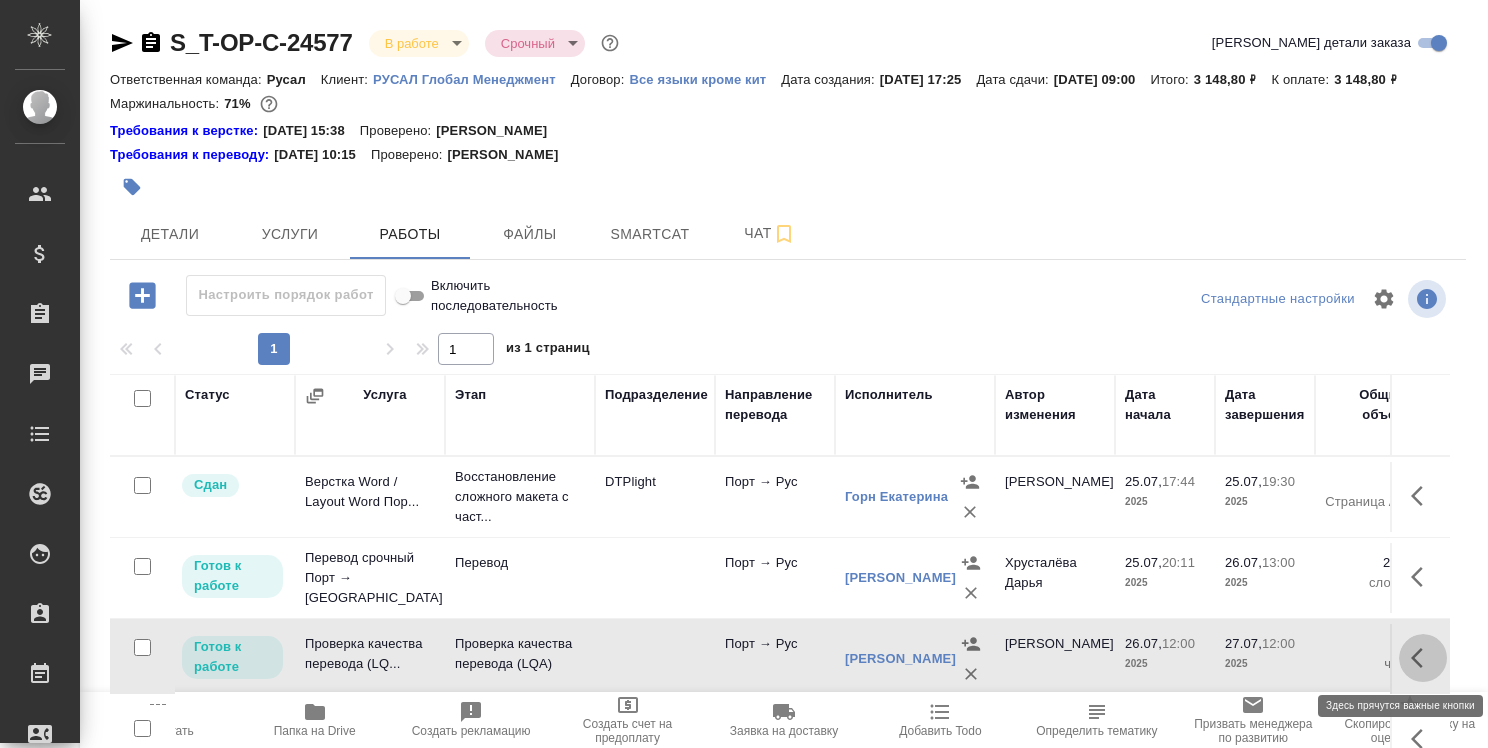 click at bounding box center (1423, 658) 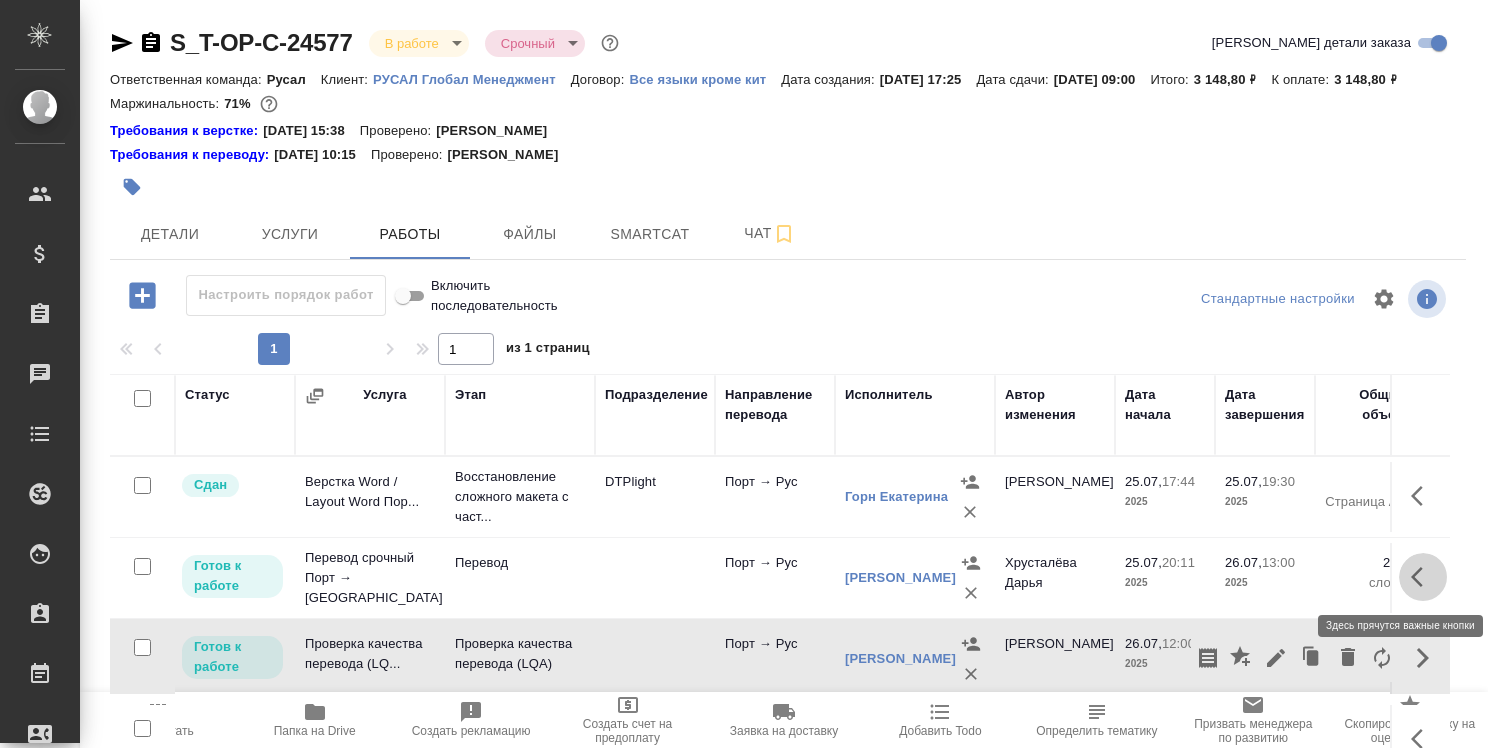 click 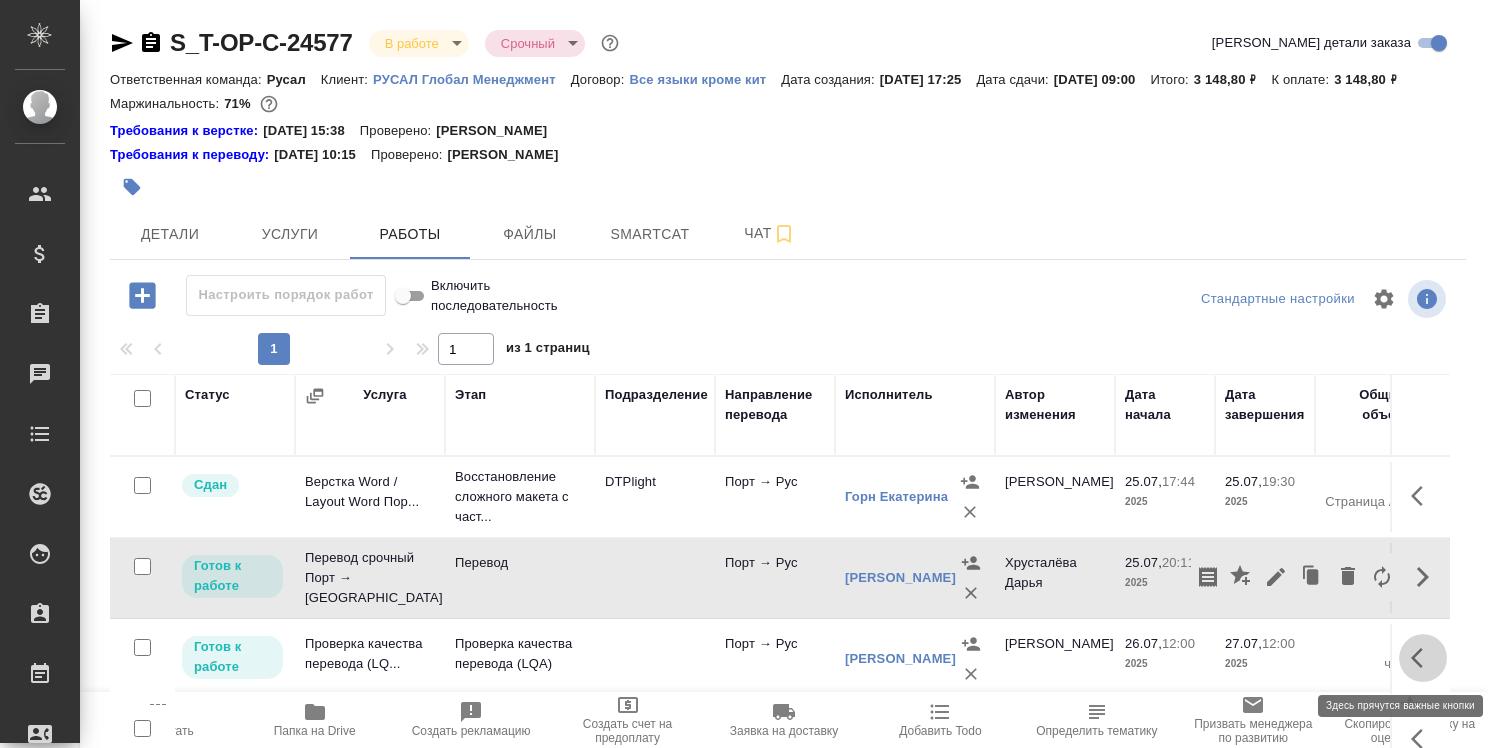 click at bounding box center (1423, 658) 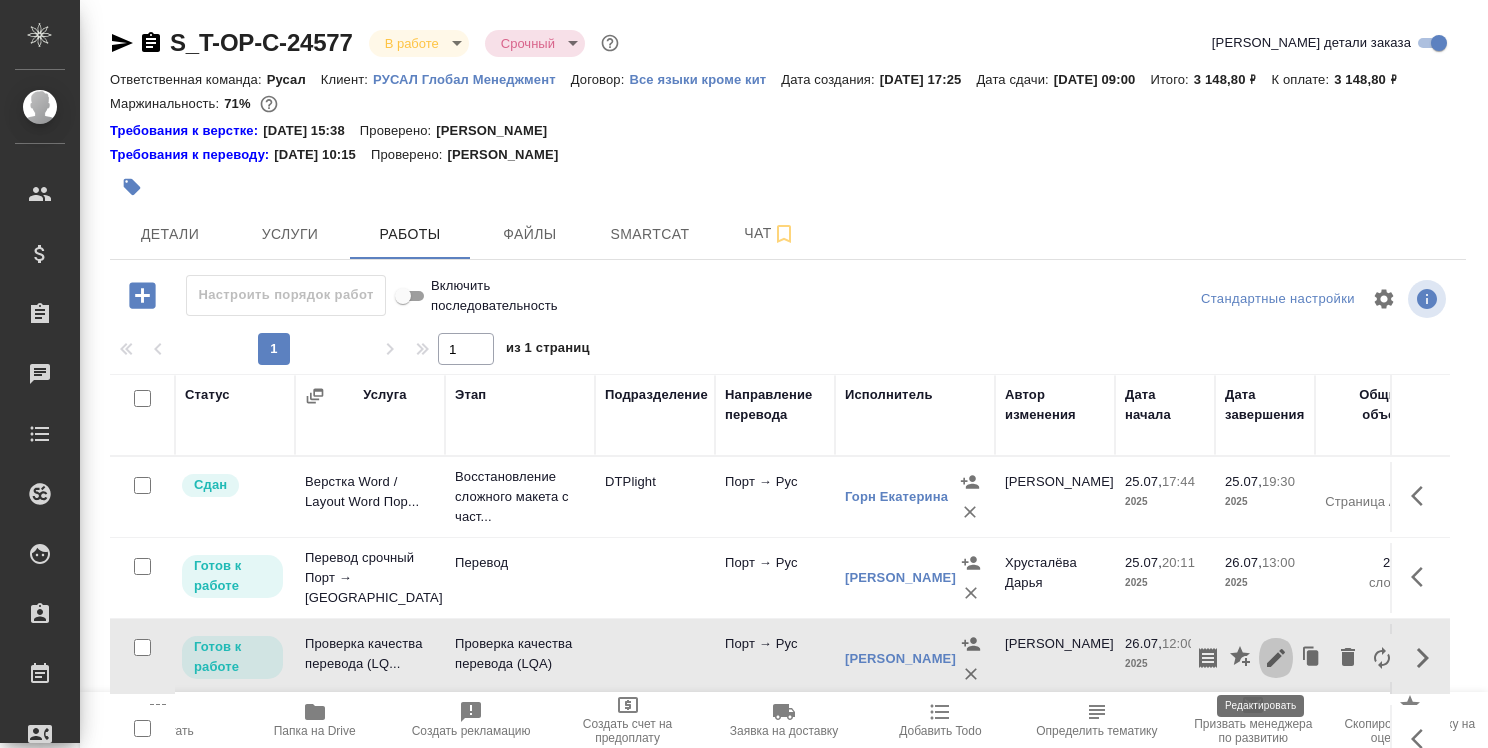 click 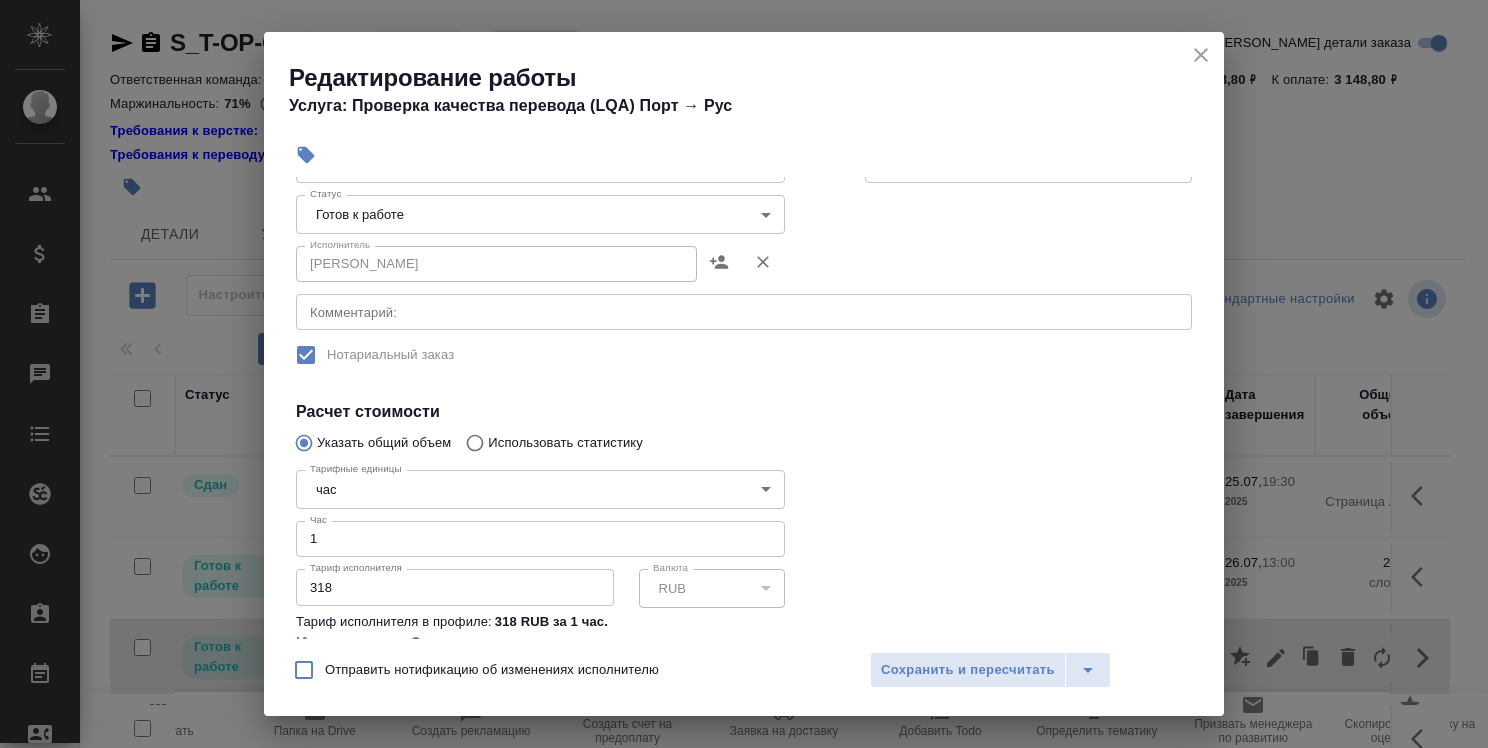 scroll, scrollTop: 0, scrollLeft: 0, axis: both 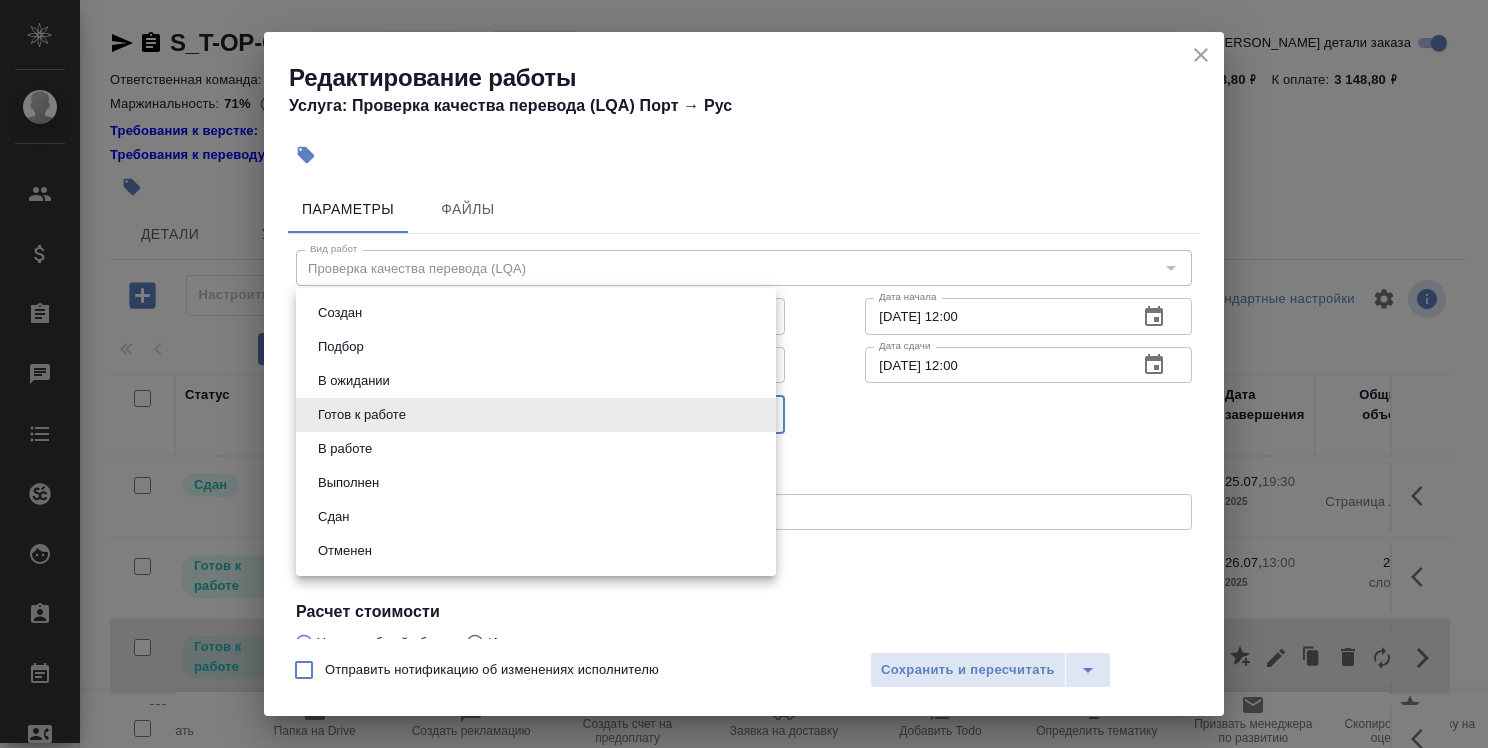 click on ".cls-1
fill:#fff;
AWATERA [PERSON_NAME] Спецификации Заказы 0 Чаты Todo Проекты SC Исполнители Кандидаты Работы Входящие заявки Заявки на доставку Рекламации Проекты процессинга Конференции Выйти S_T-OP-C-24577 В работе inProgress Срочный urgent Кратко детали заказа Ответственная команда: [PERSON_NAME]: РУСАЛ Глобал Менеджмент Договор: Все языки кроме кит Дата создания: [DATE] 17:25 Дата сдачи: [DATE] 09:00 Итого: 3 148,80 ₽ К оплате: 3 148,80 ₽ Маржинальность: 71% Требования к верстке: [DATE] 15:38 Проверено: [PERSON_NAME] к переводу: [DATE] 10:15 Проверено: [PERSON_NAME] 1 1" at bounding box center (744, 374) 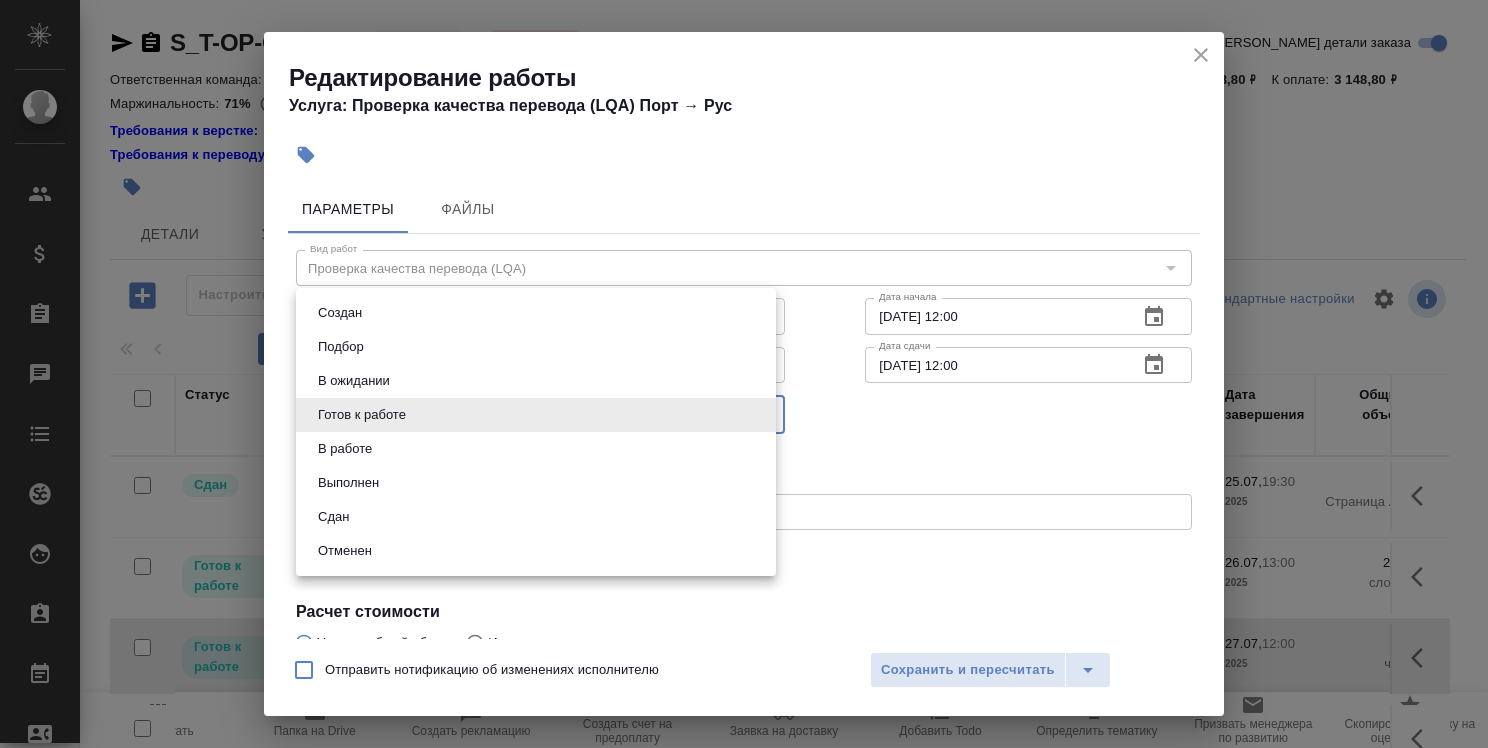 click on "Сдан" at bounding box center [536, 517] 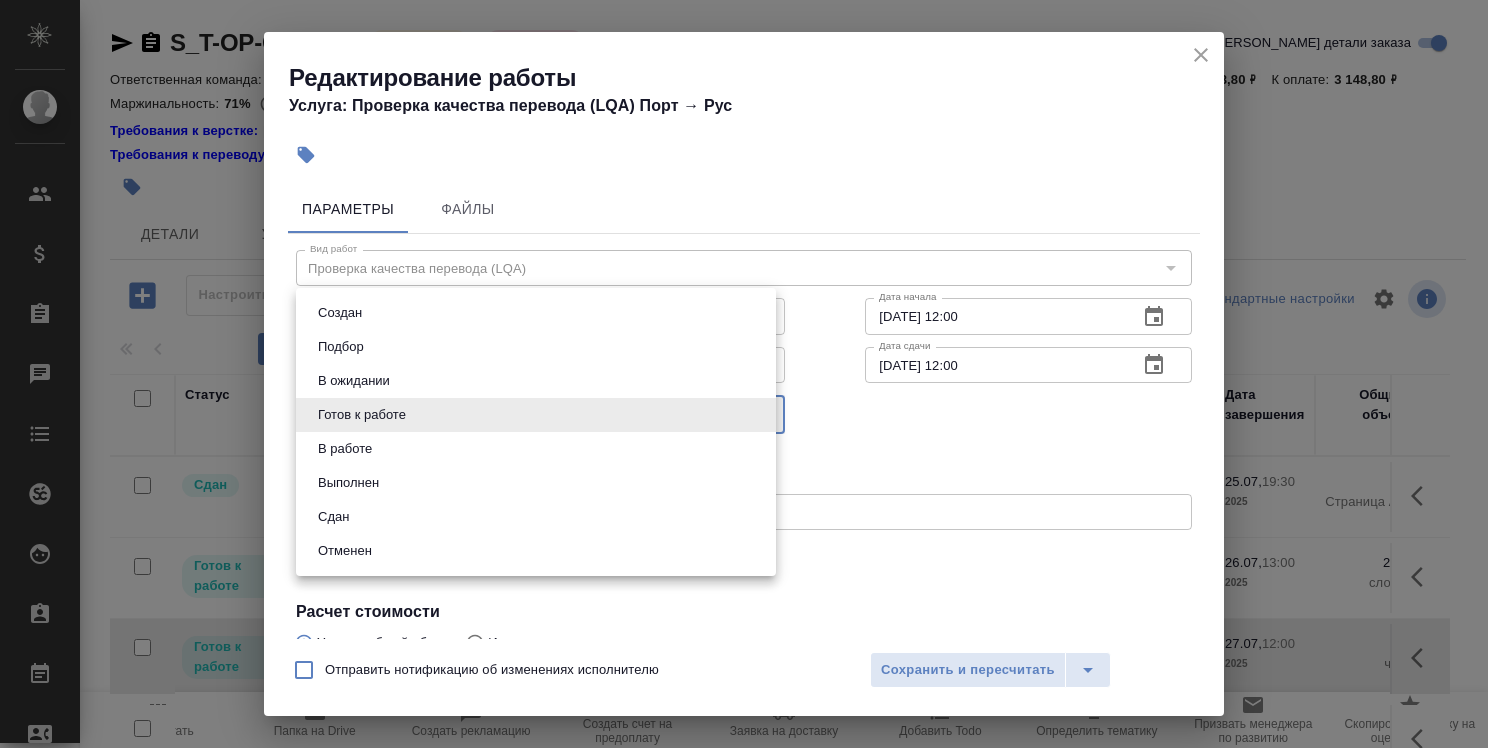 type on "closed" 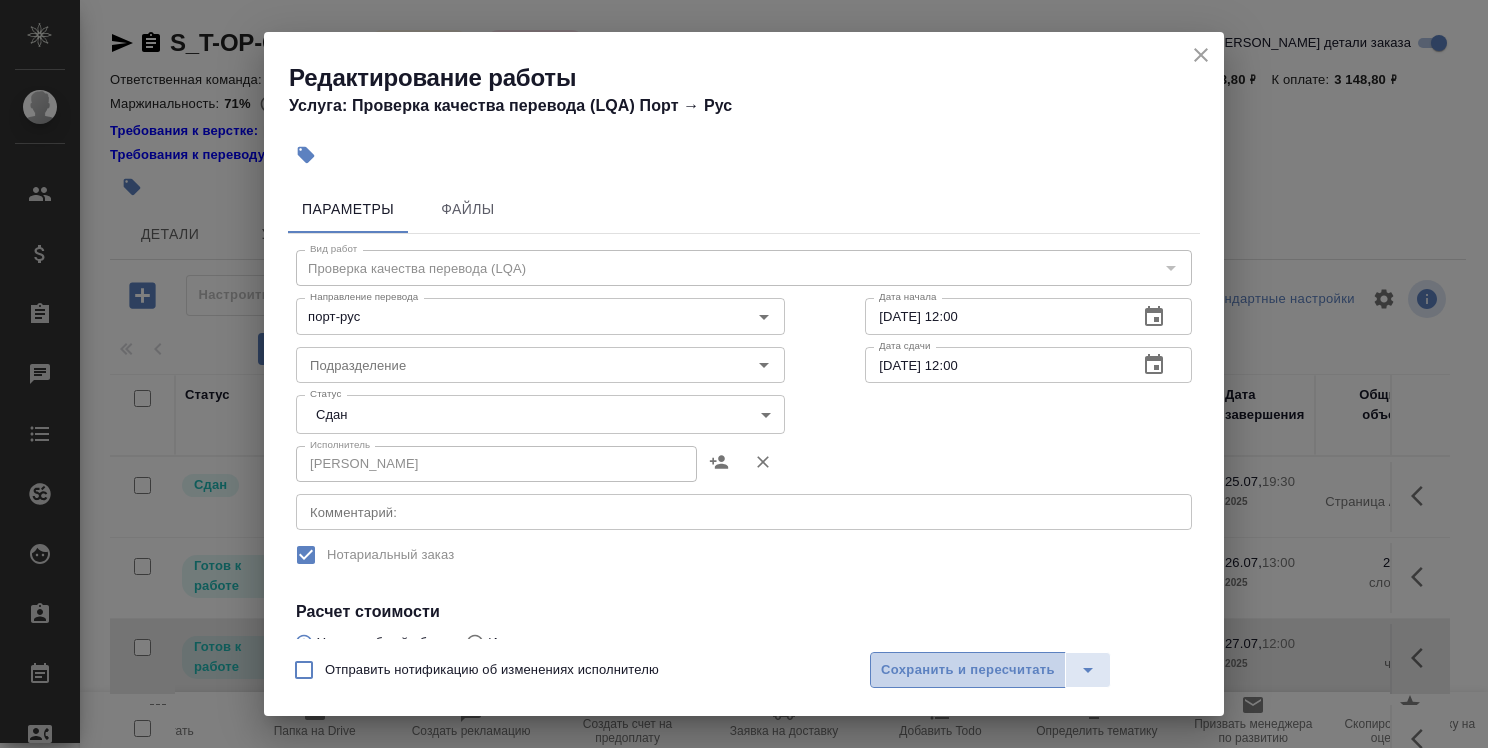click on "Сохранить и пересчитать" at bounding box center (968, 670) 